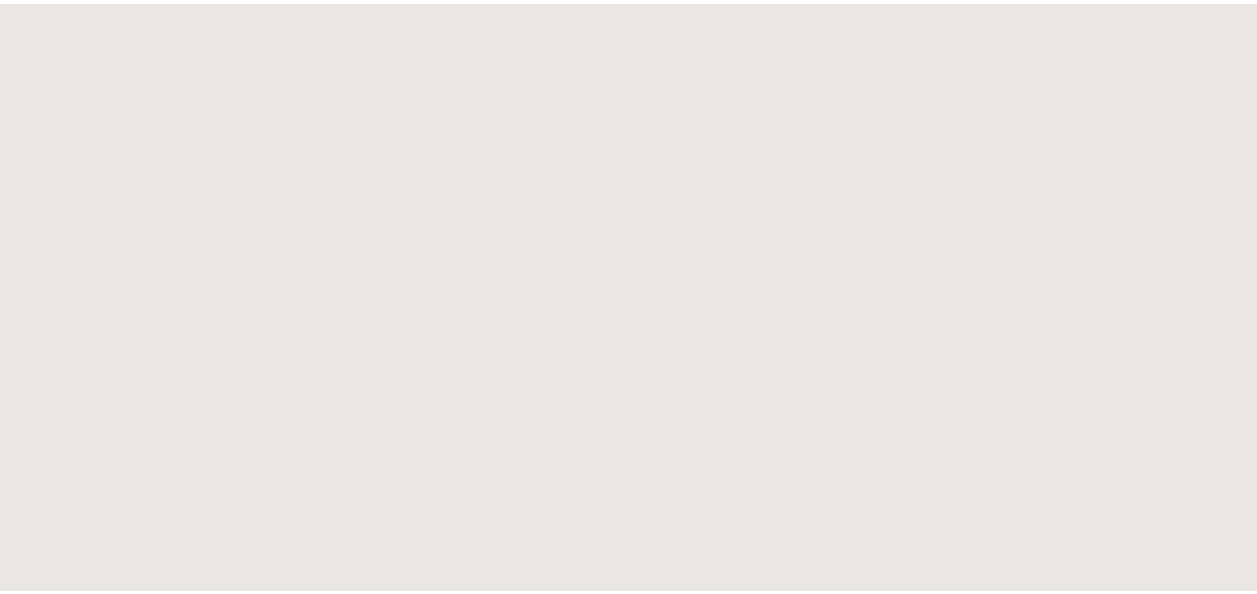 scroll, scrollTop: 0, scrollLeft: 0, axis: both 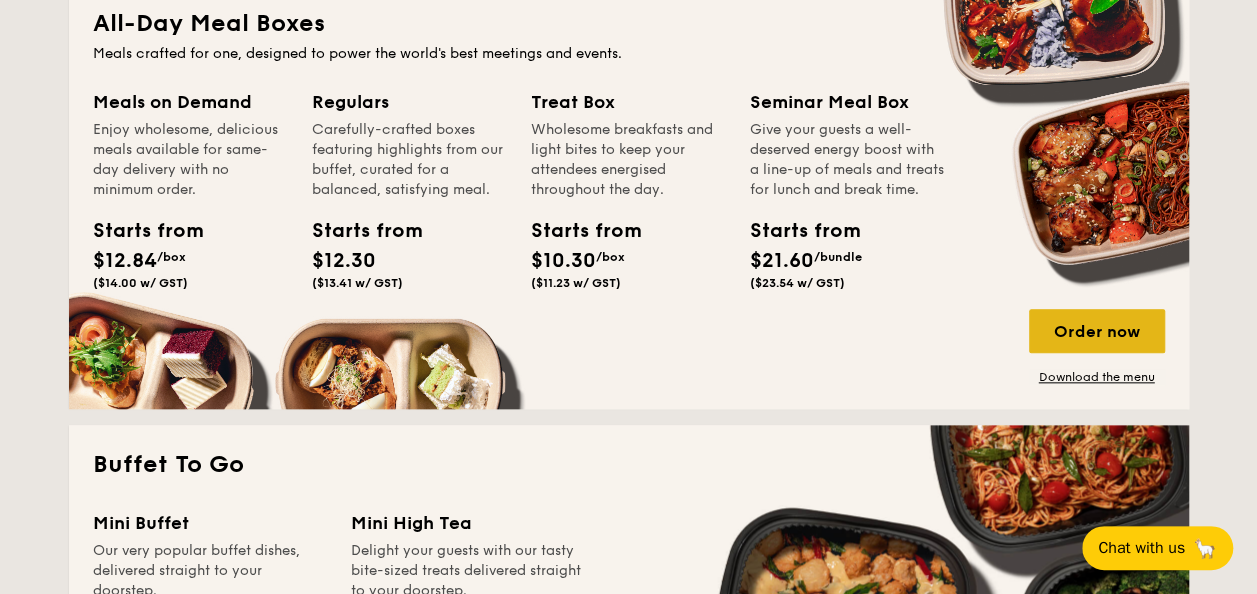 click on "Order now" at bounding box center [1097, 331] 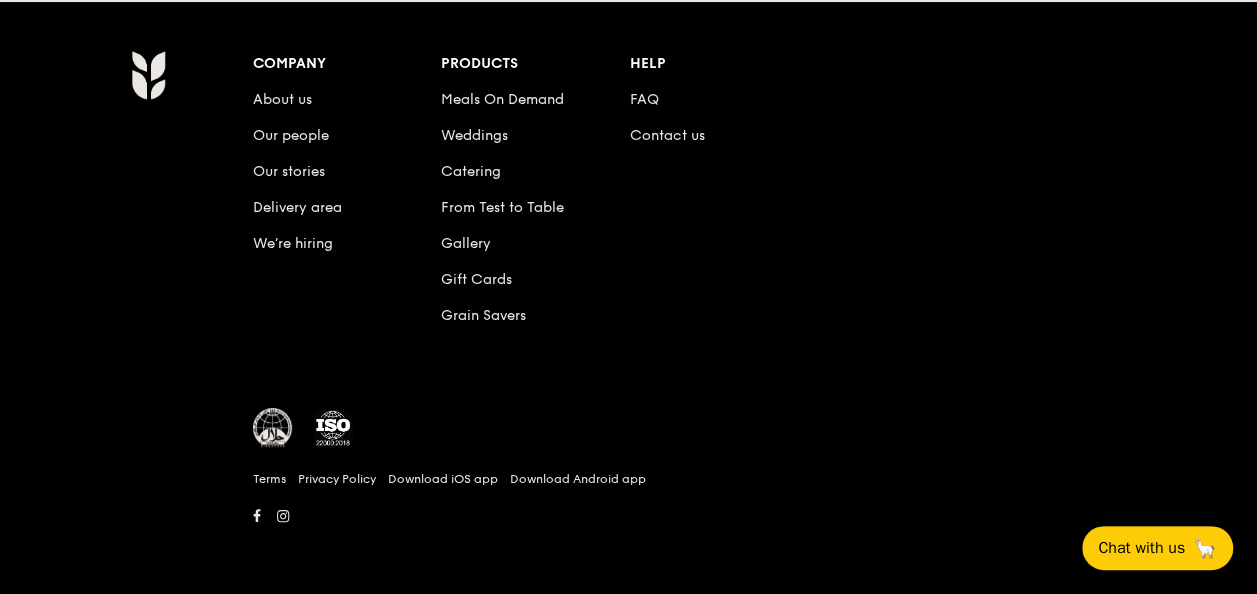 scroll, scrollTop: 0, scrollLeft: 0, axis: both 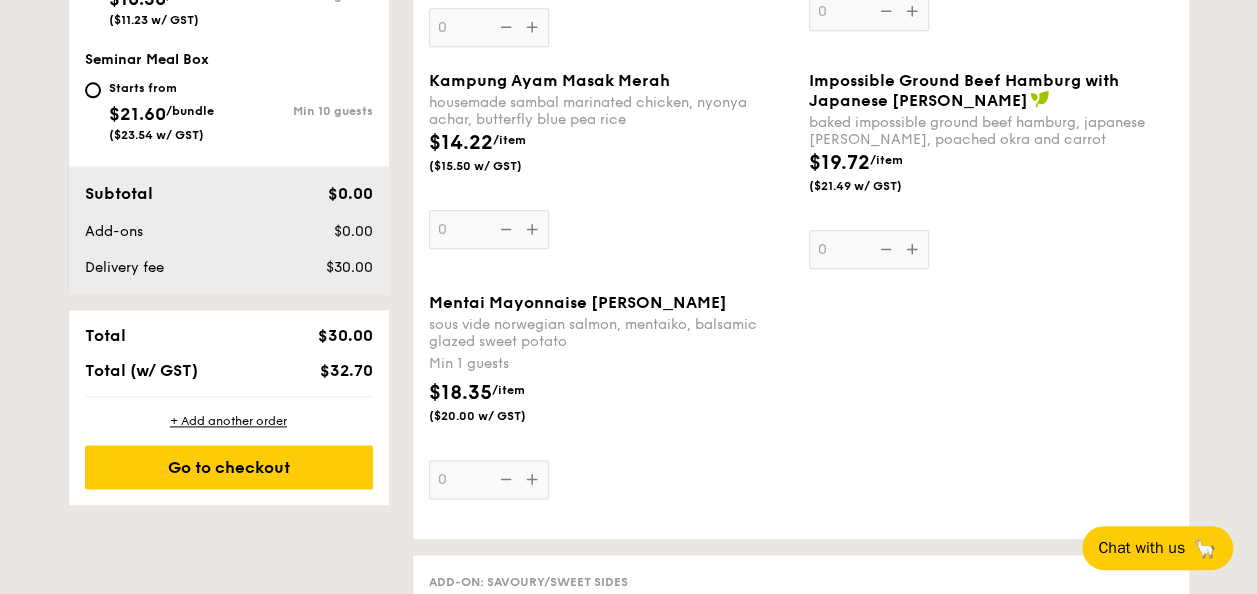 click on "Kampung Ayam Masak Merah housemade sambal marinated chicken, nyonya achar, butterfly blue pea rice
$14.22
/item
($15.50 w/ GST)
0 Impossible Ground Beef Hamburg with Japanese Curry baked impossible ground beef hamburg, japanese curry, poached okra and carrot
$19.72
/item
($21.49 w/ GST)
0" at bounding box center (801, 182) 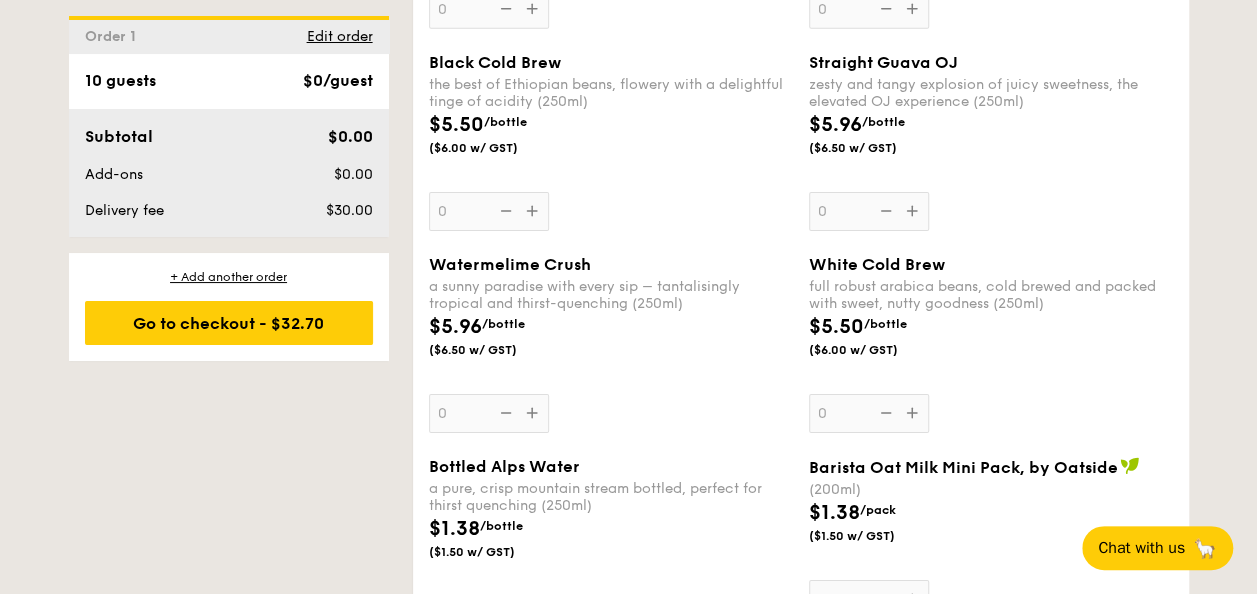 scroll, scrollTop: 3126, scrollLeft: 0, axis: vertical 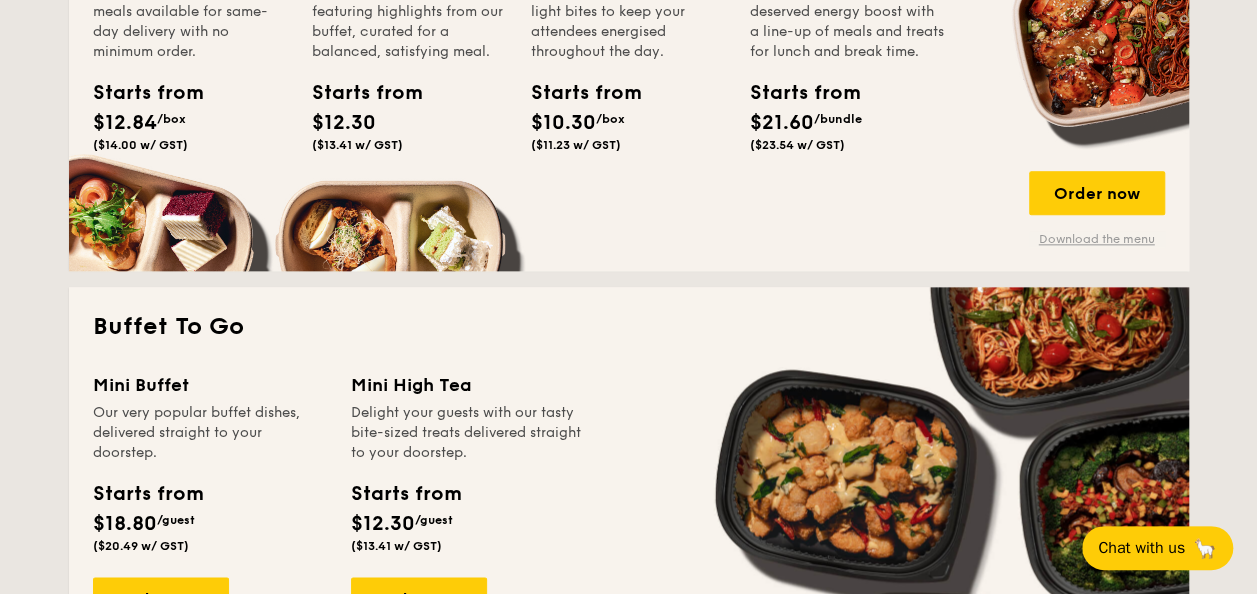 click on "Download the menu" at bounding box center (1097, 239) 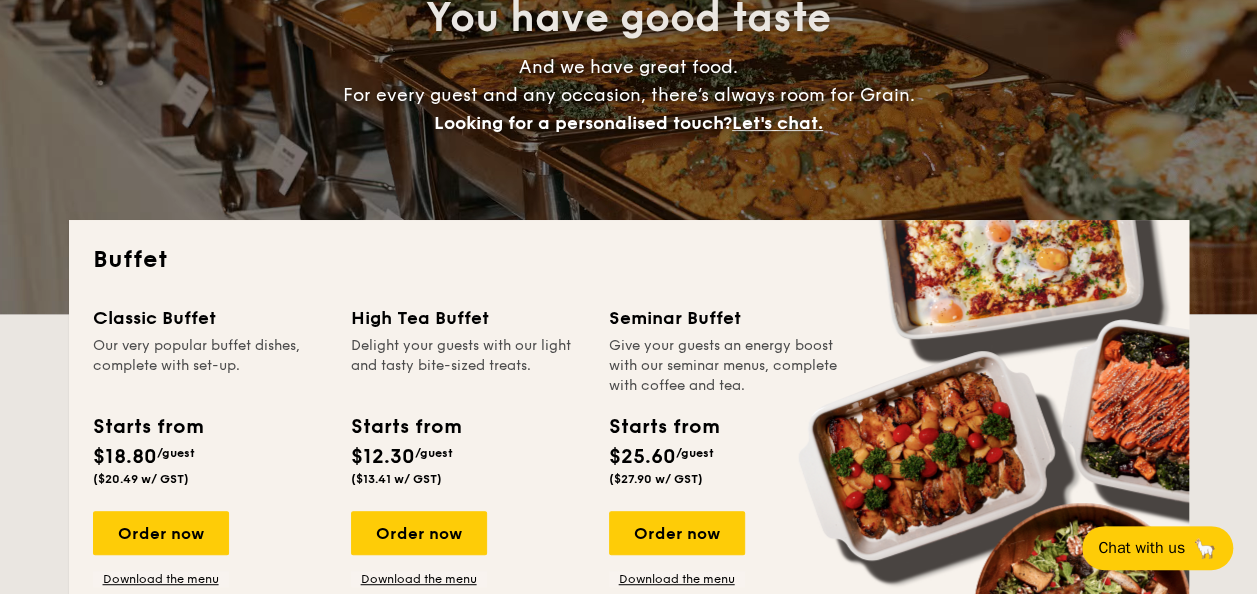 scroll, scrollTop: 0, scrollLeft: 0, axis: both 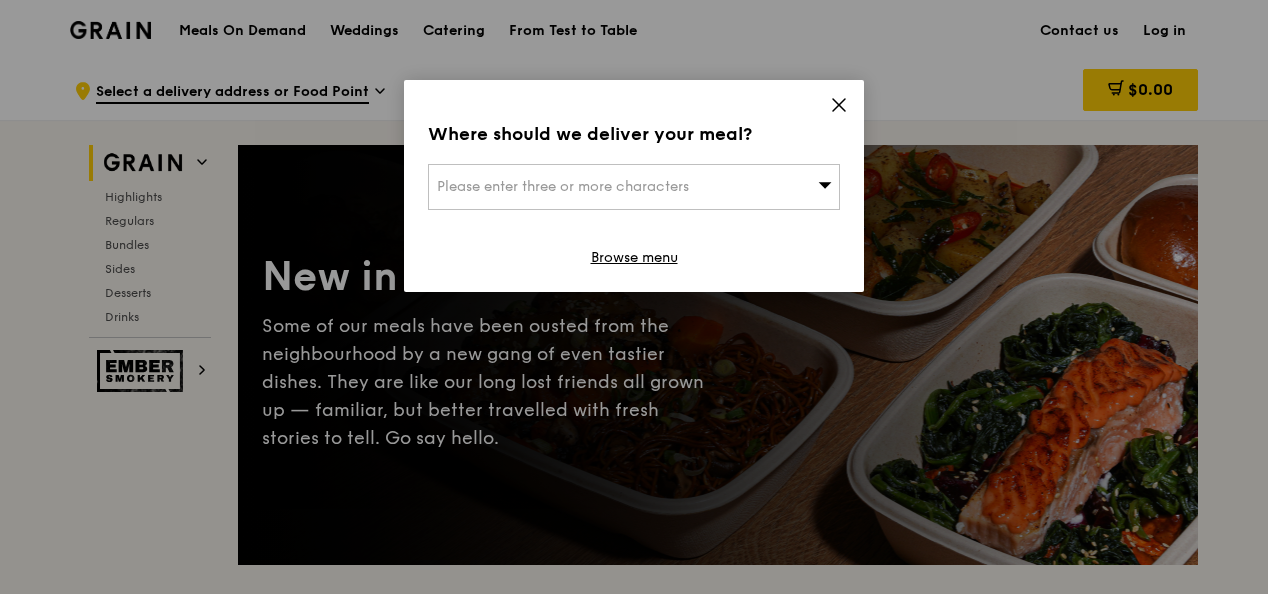 click on "Where should we deliver your meal?
Please enter three or more characters
Browse menu" at bounding box center [634, 186] 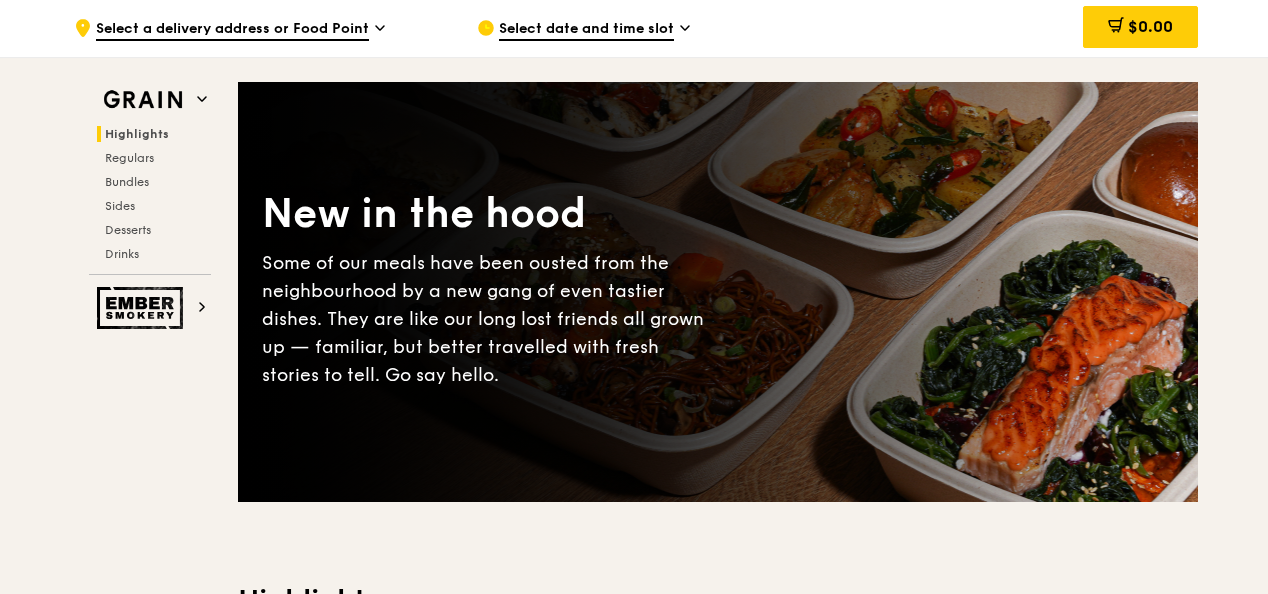 scroll, scrollTop: 0, scrollLeft: 0, axis: both 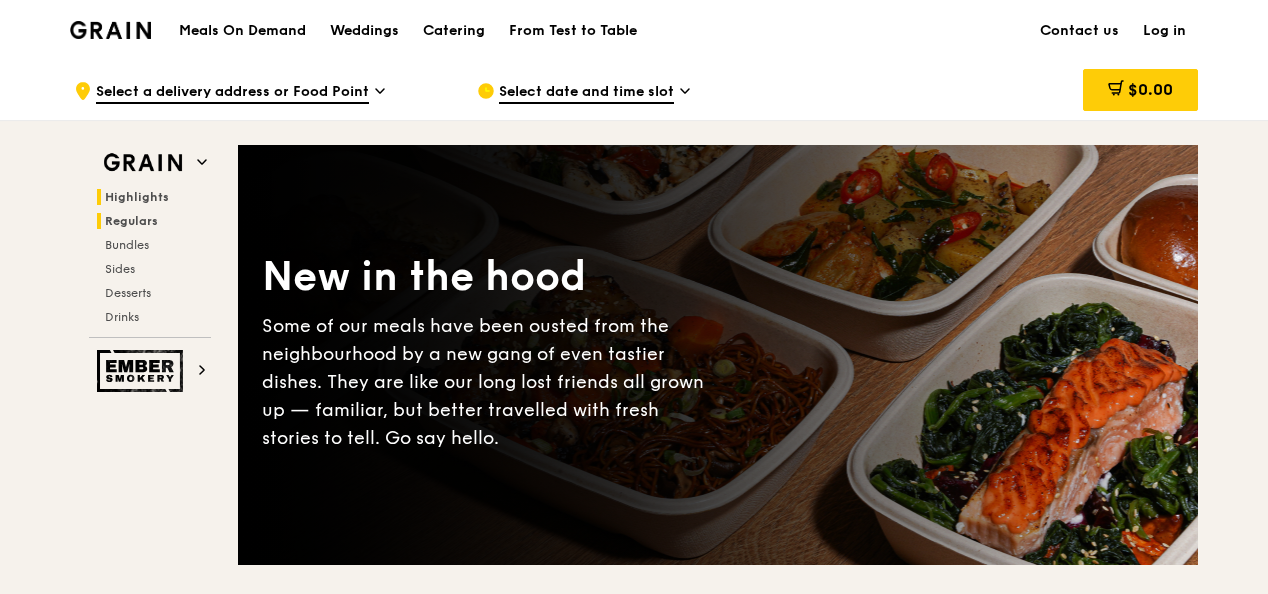click on "Regulars" at bounding box center [154, 221] 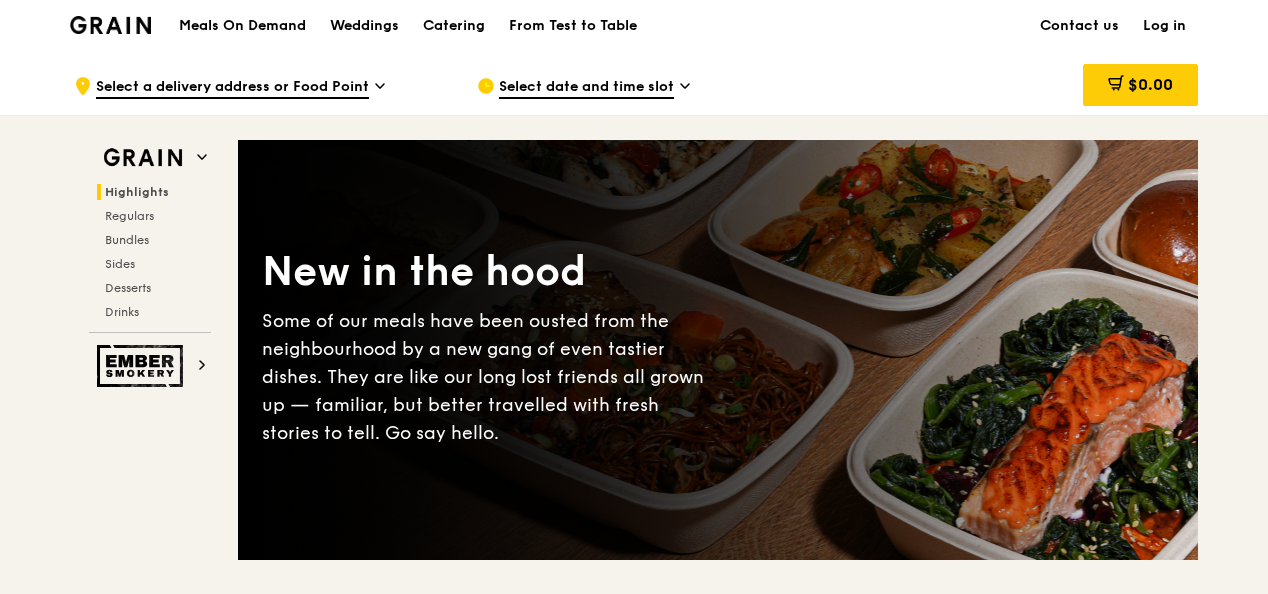 scroll, scrollTop: 0, scrollLeft: 0, axis: both 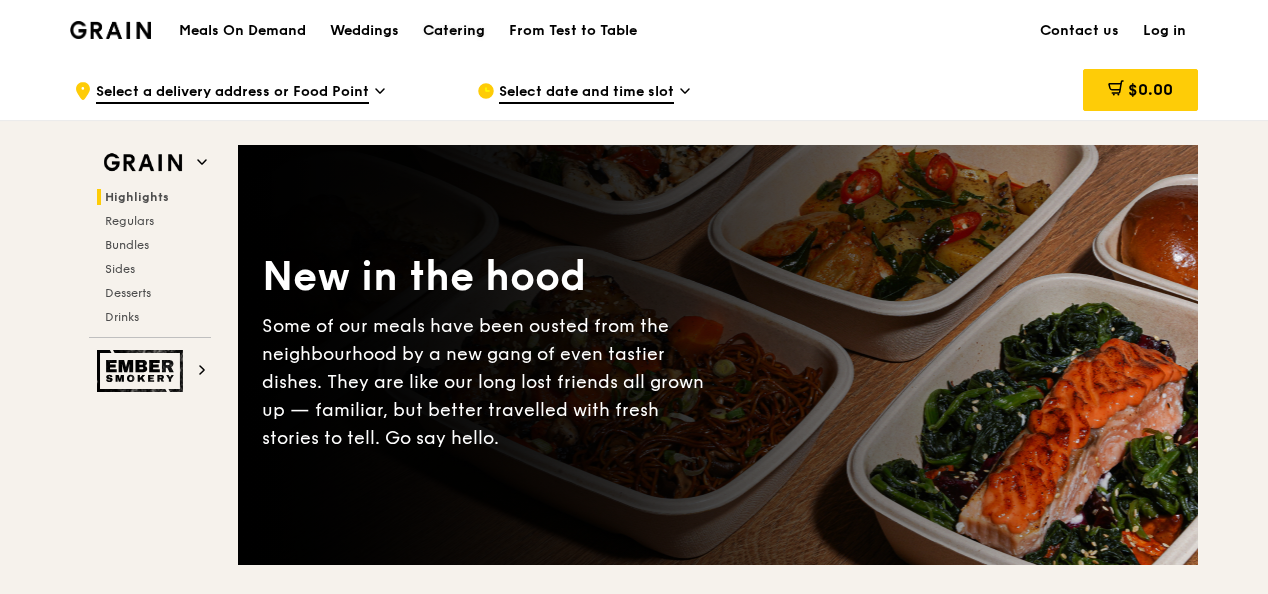 click on "Catering" at bounding box center [454, 31] 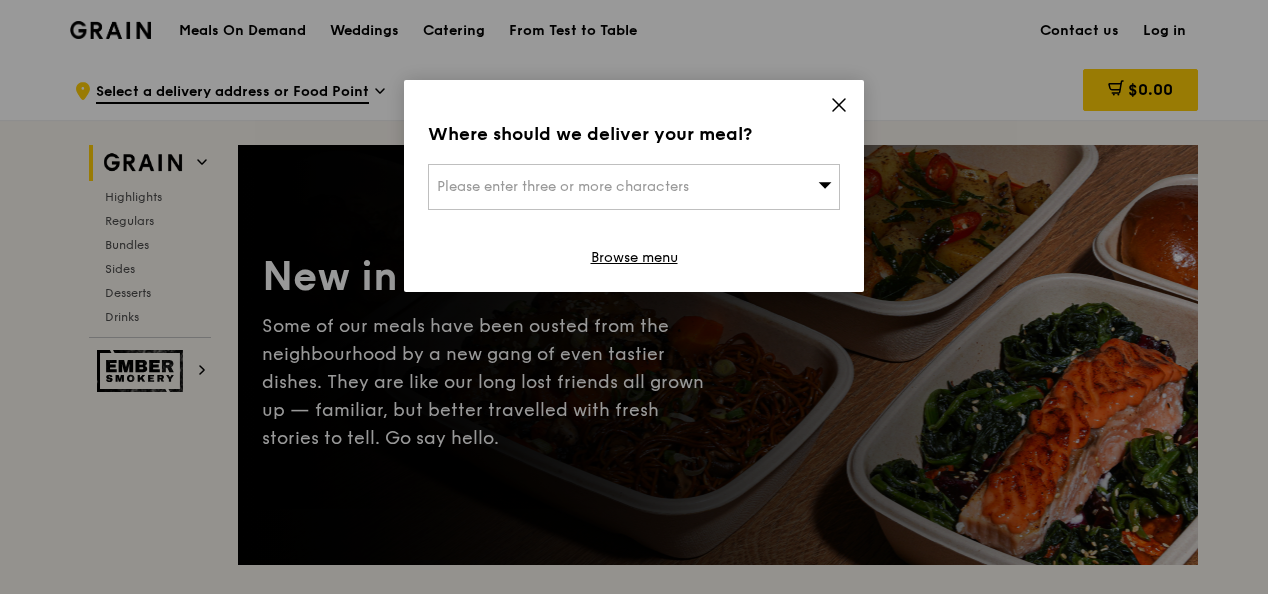 scroll, scrollTop: 0, scrollLeft: 0, axis: both 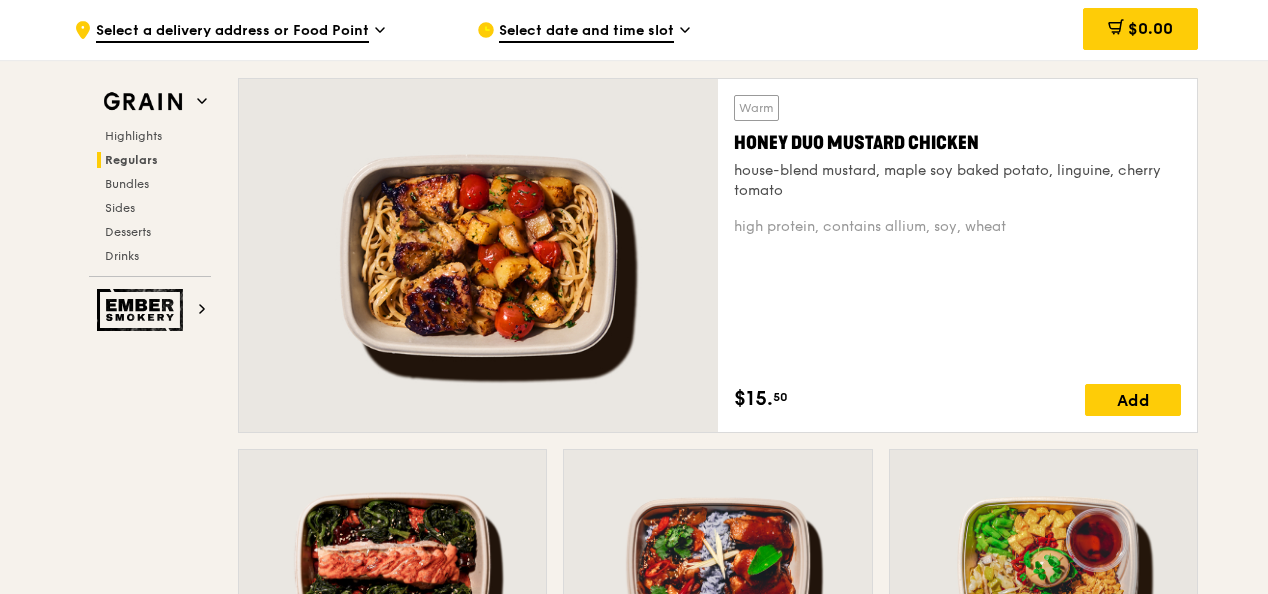 click on "Select date and time slot" at bounding box center [586, 32] 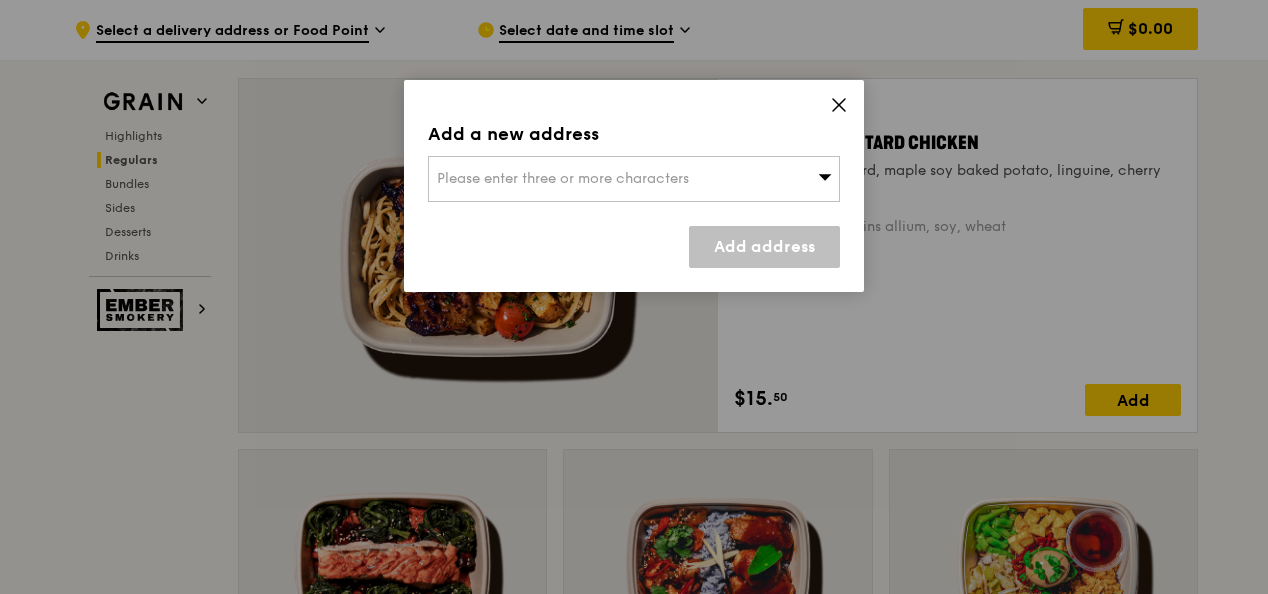click on "Please enter three or more characters" at bounding box center [634, 179] 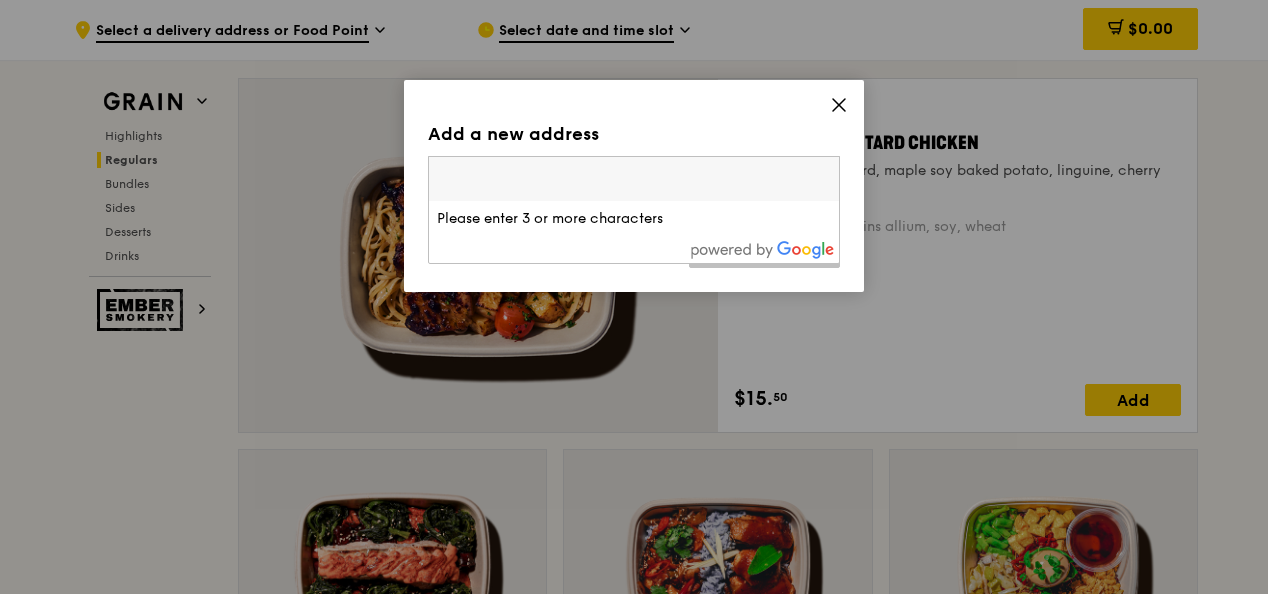 click at bounding box center [634, 179] 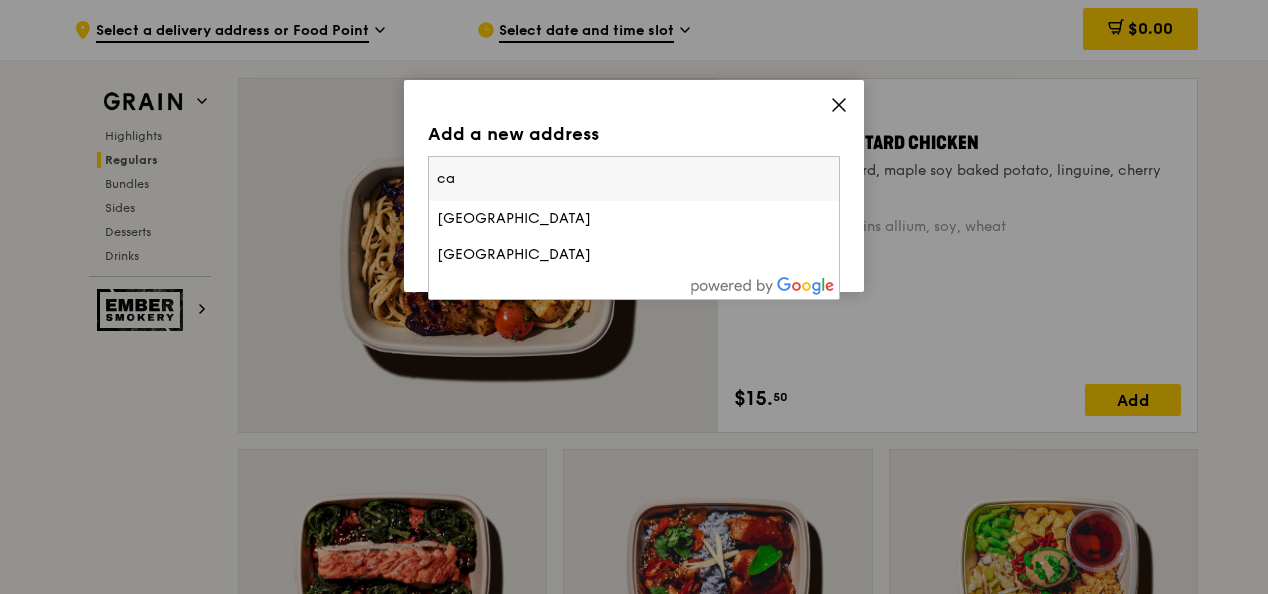 type on "c" 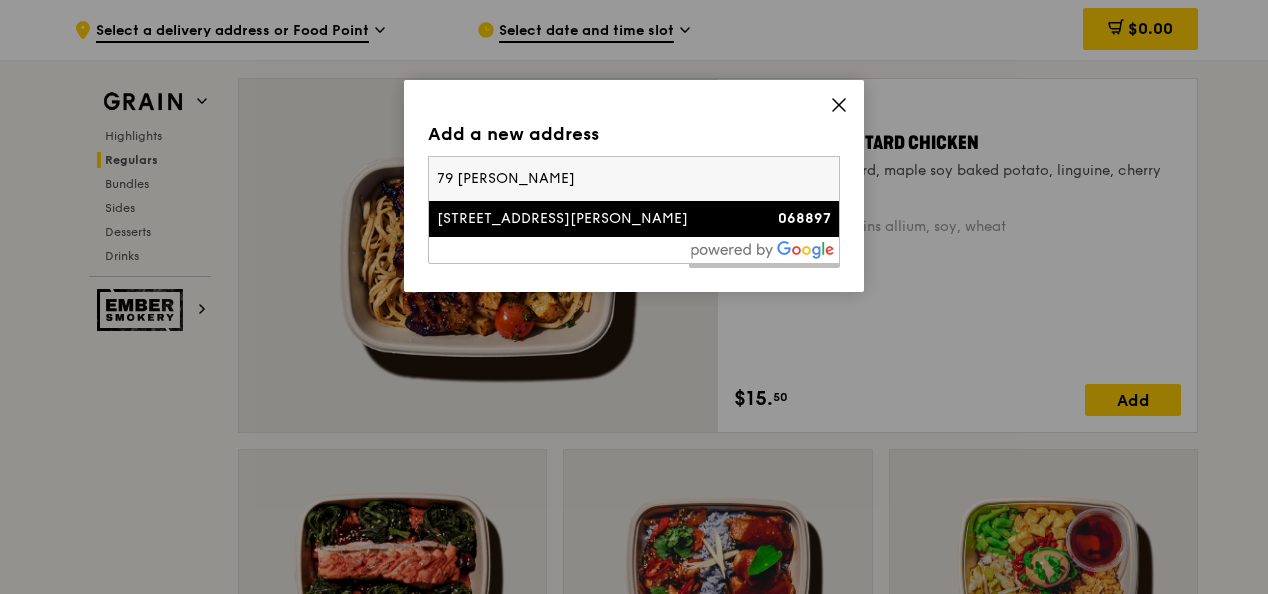 type on "79 robinson" 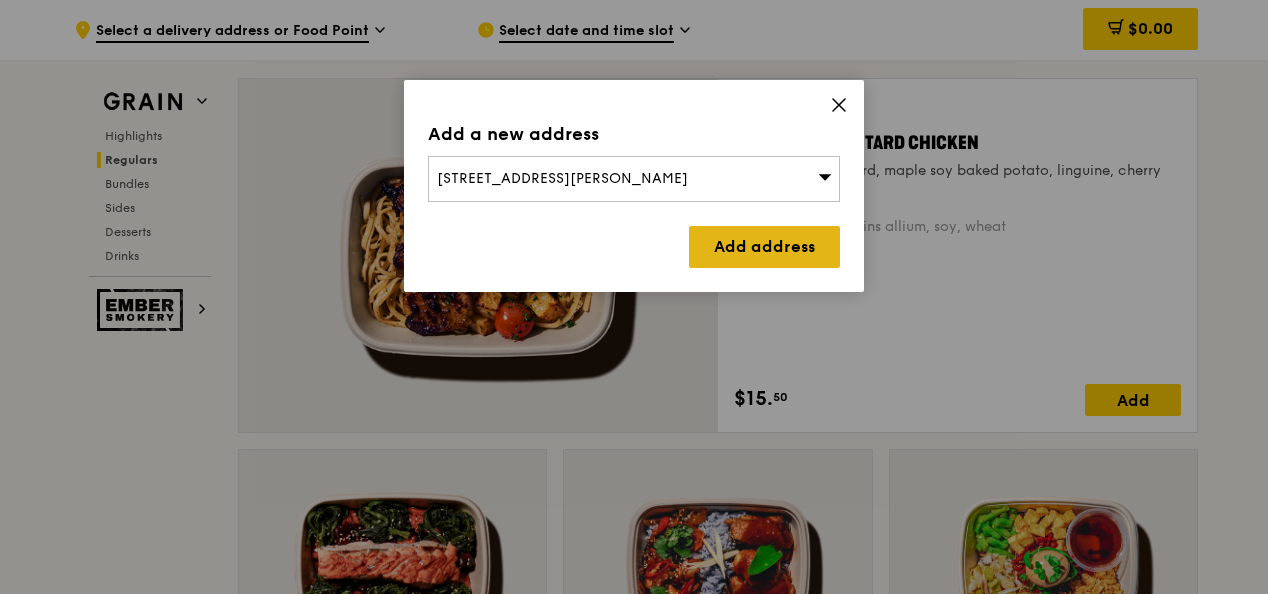 click on "Add address" at bounding box center [764, 247] 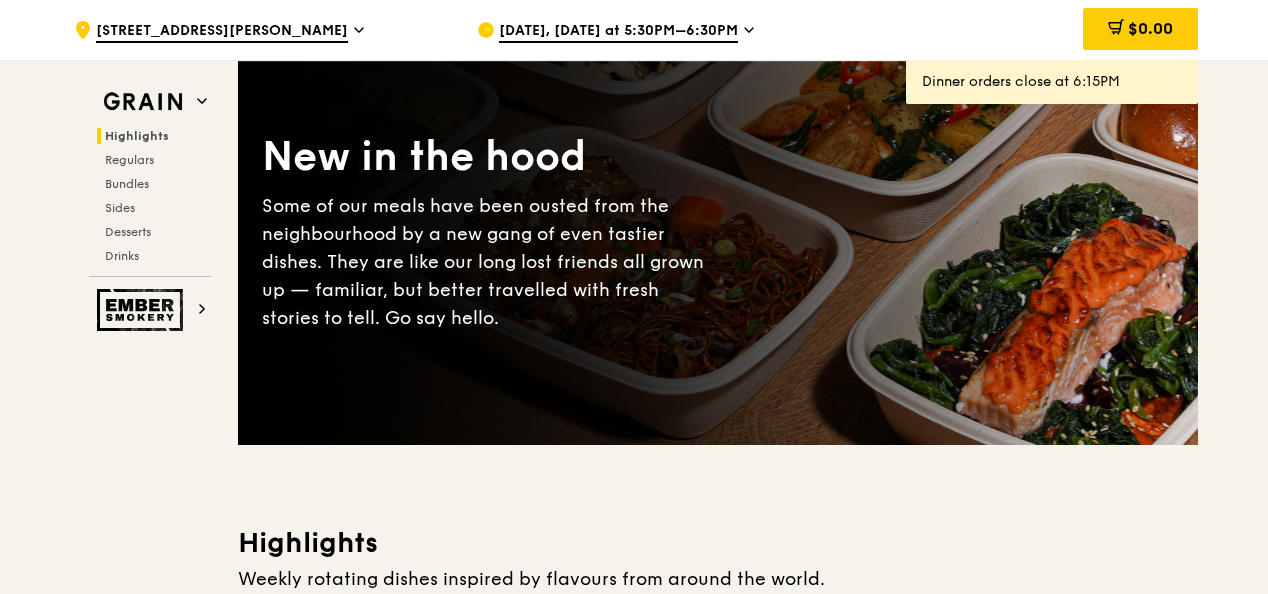 scroll, scrollTop: 100, scrollLeft: 0, axis: vertical 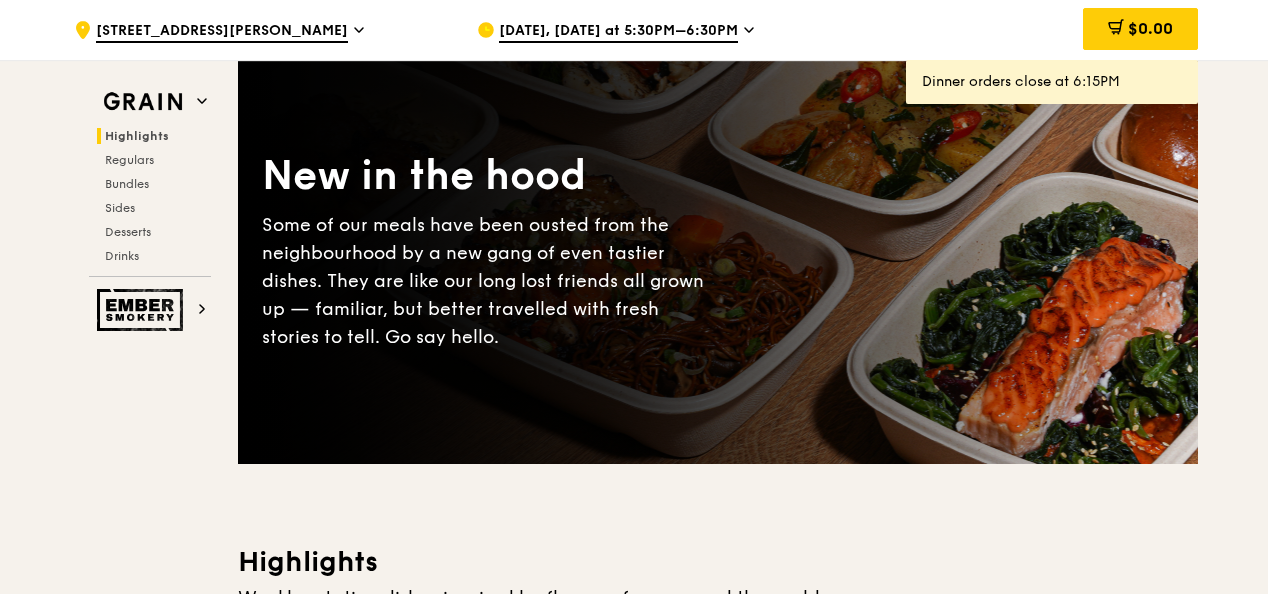 click on "Jul 15, Today at 5:30PM–6:30PM" at bounding box center (618, 32) 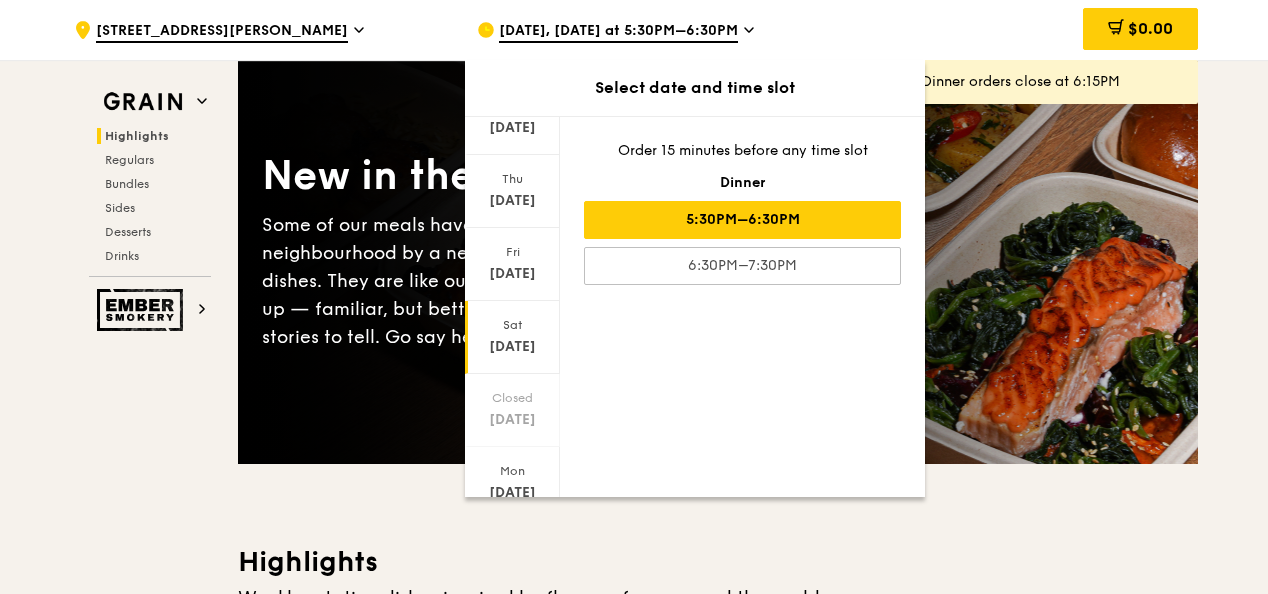 scroll, scrollTop: 231, scrollLeft: 0, axis: vertical 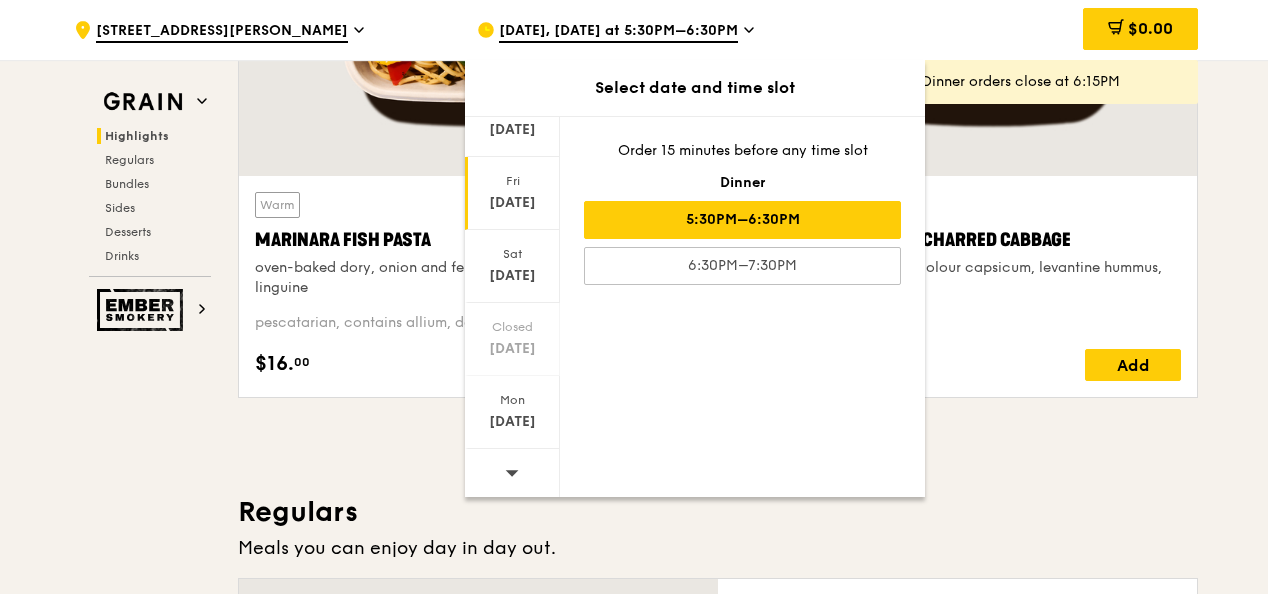 click on "Jul 18" at bounding box center [512, 203] 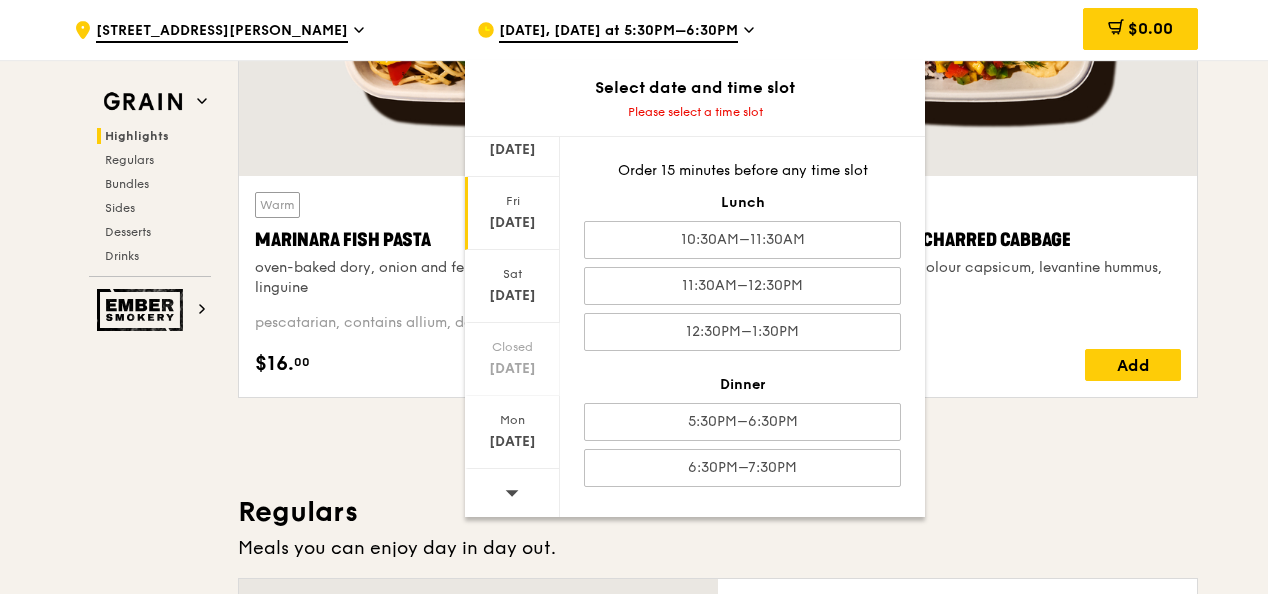 click on "Highlights
Weekly rotating dishes inspired by flavours from around the world.
Warm
Marinara Fish Pasta
oven-baked dory, onion and fennel-infused tomato sauce, linguine
pescatarian, contains allium, dairy, nuts, wheat
$16.
00
Add
Warm
Tricolour Capsicum Charred Cabbage
sanshoku steamed rice, tricolour capsicum, levantine hummus, dill
vegan, contains soy
$15.
50
Add
Regulars
Meals you can enjoy day in day out.
Warm
Honey Duo Mustard Chicken
house-blend mustard, maple soy baked potato, linguine, cherry tomato
high protein, contains allium, soy, wheat
$15.
50
Add
Warm
Mentai Mayonnaise Aburi Salmon
sous vide norwegian salmon, mentaiko, balsamic glazed sweet potato
pescatarian, contains egg, soy, wheat
$20." at bounding box center [718, 3669] 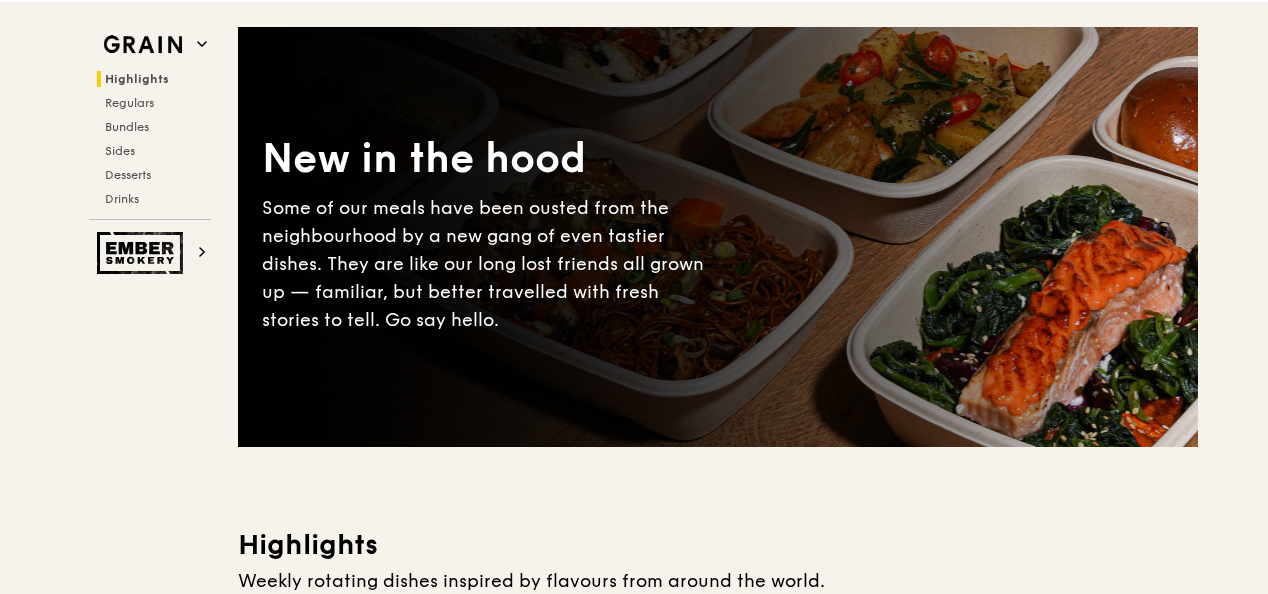 scroll, scrollTop: 0, scrollLeft: 0, axis: both 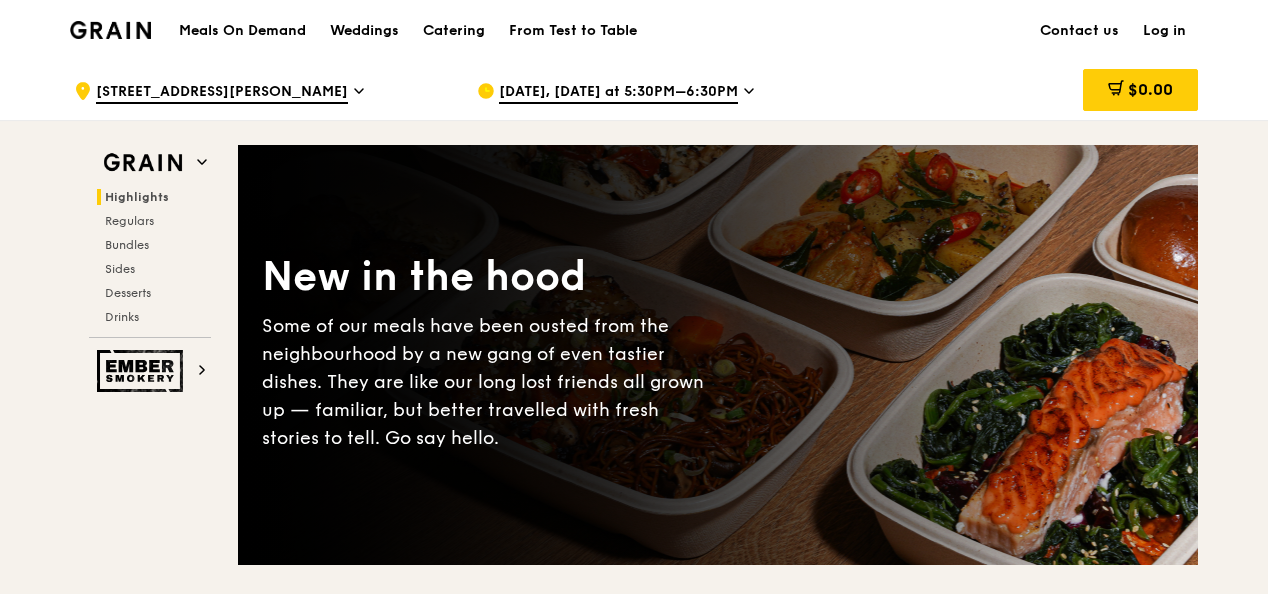 click on "Jul 15, Today at 5:30PM–6:30PM" at bounding box center [618, 93] 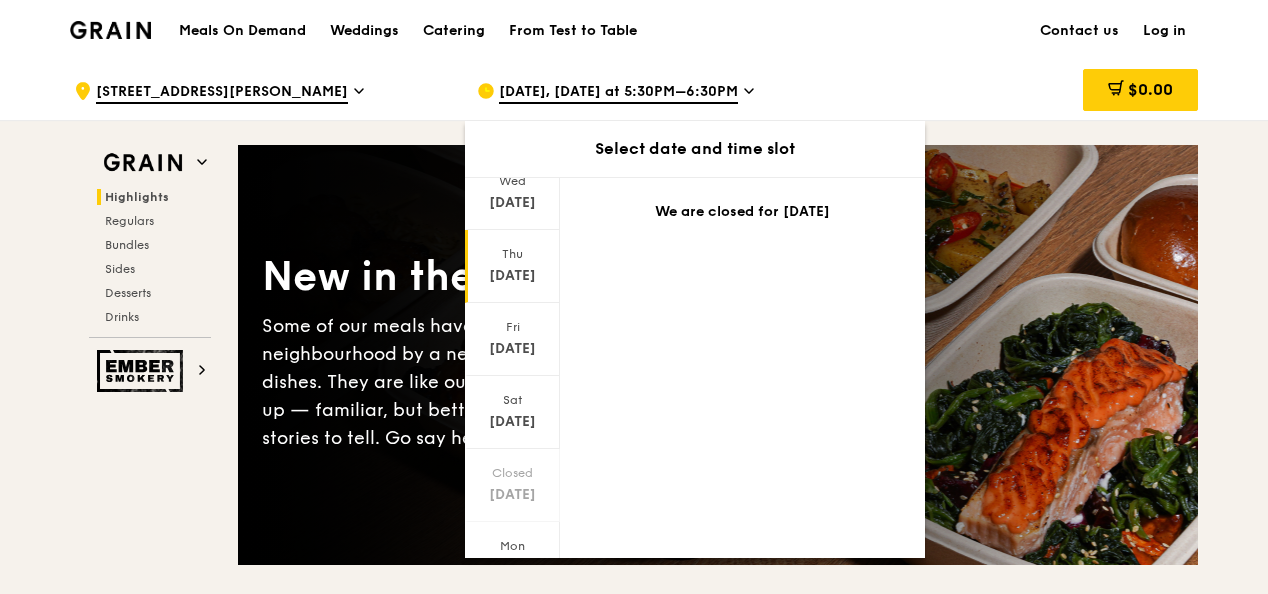 scroll, scrollTop: 231, scrollLeft: 0, axis: vertical 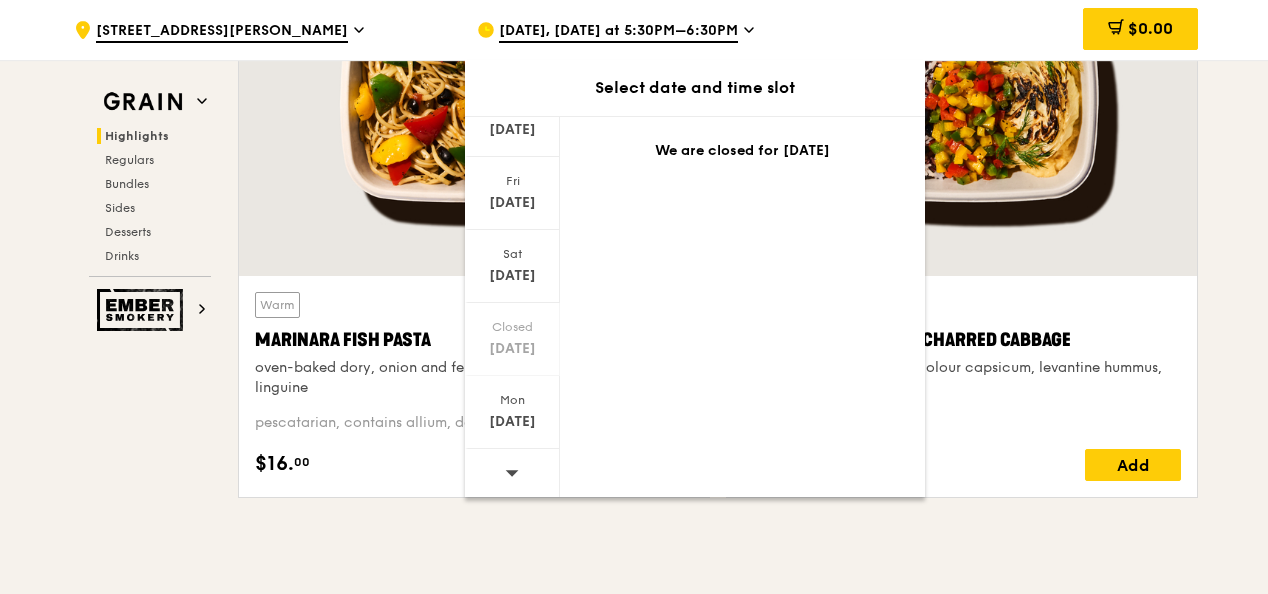 click on "Grain
Highlights
Regulars
Bundles
Sides
Desserts
Drinks
Ember Smokery
New in the hood Some of our meals have been ousted from the neighbourhood by a new gang of even tastier dishes. They are like our long lost friends all grown up — familiar, but better travelled with fresh stories to tell. Go say hello.
Highlights
Weekly rotating dishes inspired by flavours from around the world.
Warm
Marinara Fish Pasta
oven-baked dory, onion and fennel-infused tomato sauce, linguine
pescatarian, contains allium, dairy, nuts, wheat
$16.
00
Add
Warm
Tricolour Capsicum Charred Cabbage
sanshoku steamed rice, tricolour capsicum, levantine hummus, dill
vegan, contains soy
$15.
50
Add
Regulars
Meals you can enjoy day in day out.
$15." at bounding box center [634, 3507] 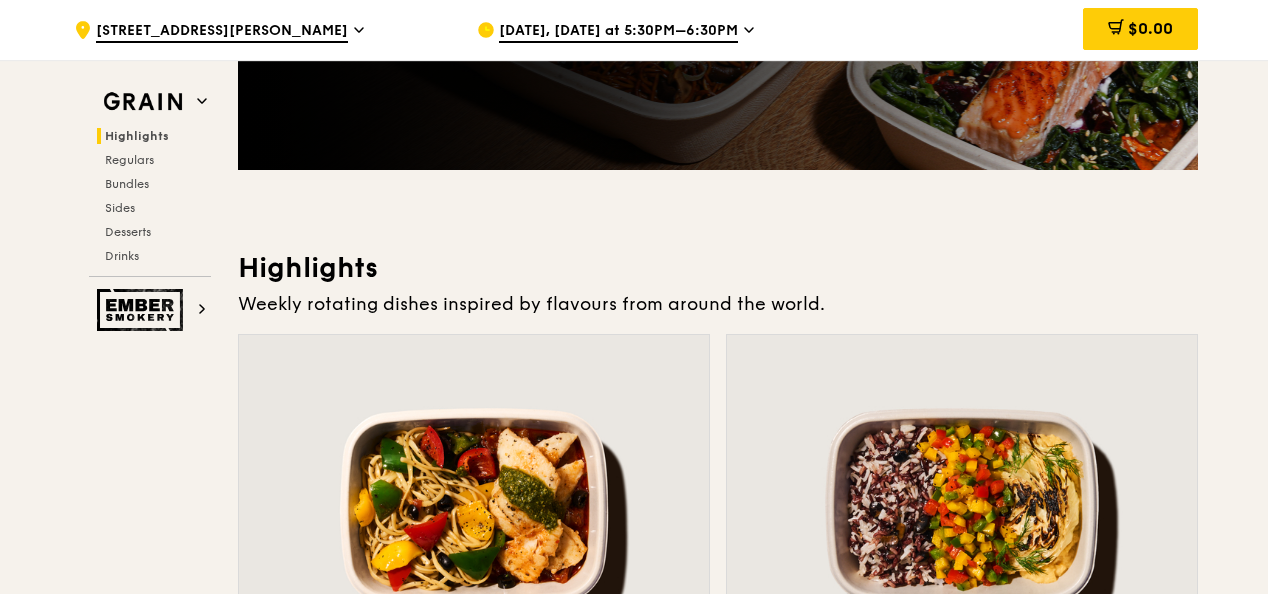 scroll, scrollTop: 700, scrollLeft: 0, axis: vertical 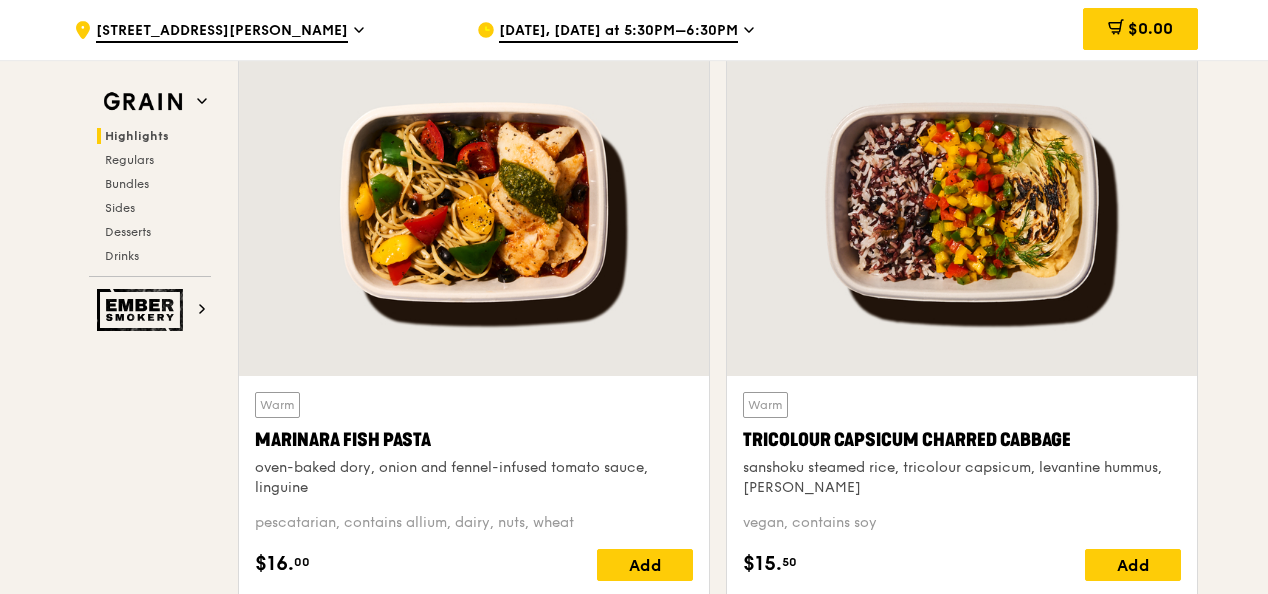 click on "Jul 15, Today at 5:30PM–6:30PM" at bounding box center [662, 30] 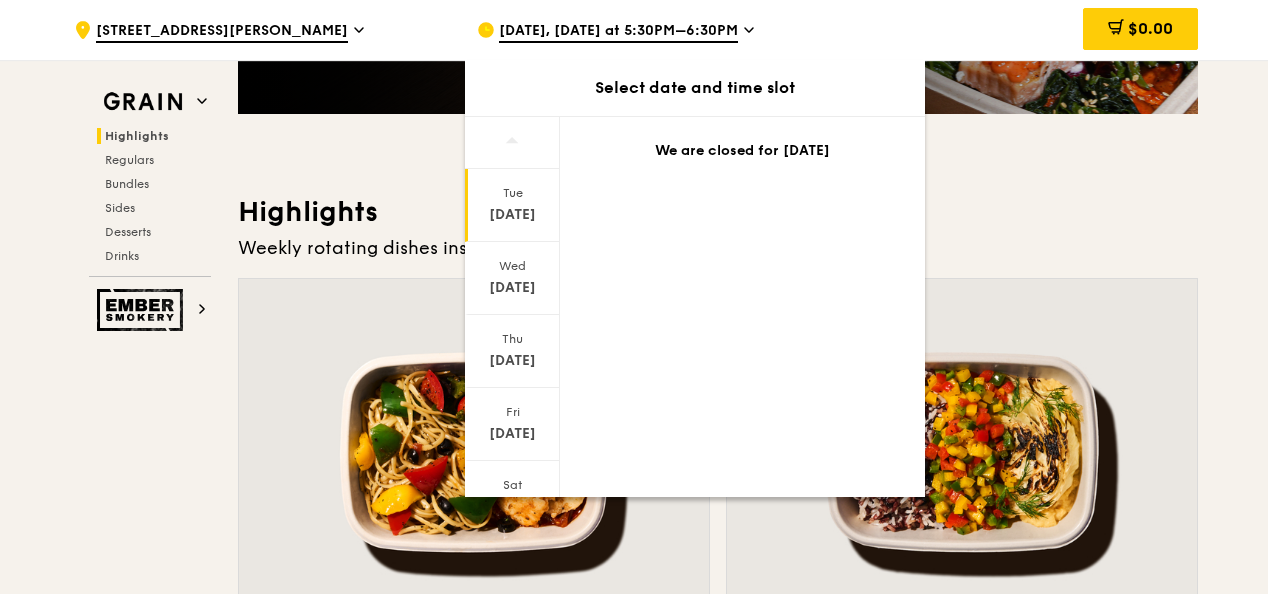 scroll, scrollTop: 500, scrollLeft: 0, axis: vertical 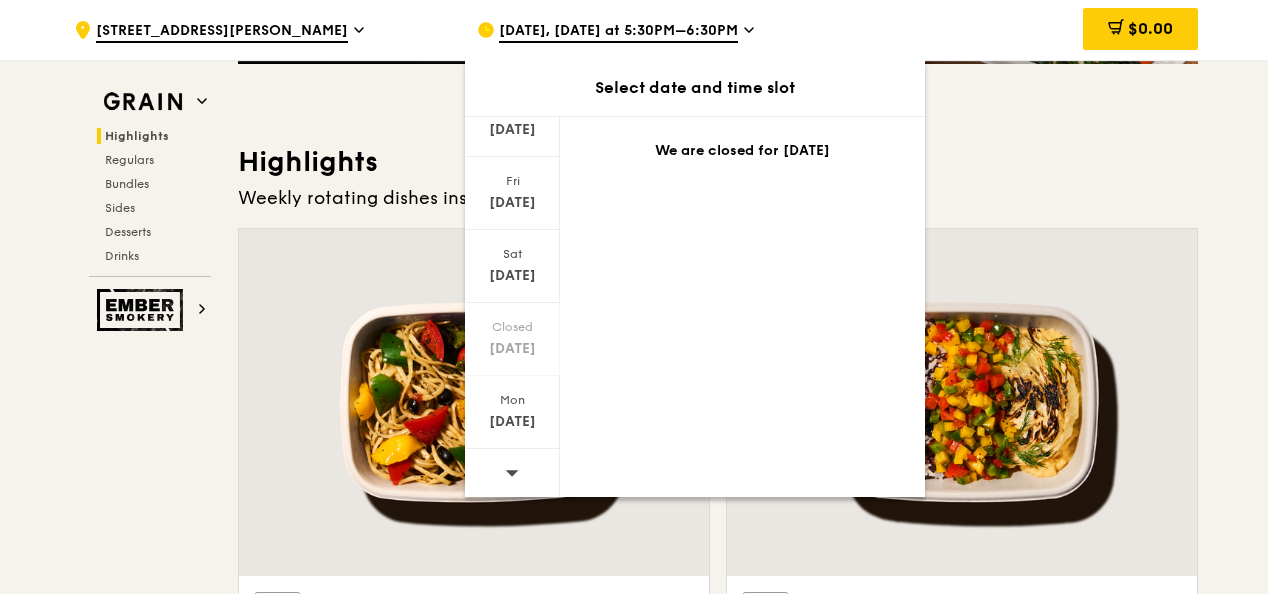 click on ".cls-1 {
fill: none;
stroke: #fff;
stroke-linecap: round;
stroke-linejoin: round;
stroke-width: 1.5px;
}
.cls-2 {
fill: #fecc07;
}
.cls-2, .cls-3 {
stroke-width: 0px;
}
.cls-3 {
fill: #fff;
fill-rule: evenodd;
}
79 Robinson Road
Jul 15, Today at 5:30PM–6:30PM
Select date and time slot
Tue
Jul 15
Wed
Jul 16
Thu
Jul 17
Fri
Jul 18
Sat
Jul 19
Closed
Jul 20
Mon
Jul 21
We are closed for today
$0.00
Grain
Highlights
Regulars
Bundles
Sides
Desserts
Drinks
Ember Smokery
New in the hood
Highlights" at bounding box center (634, 3777) 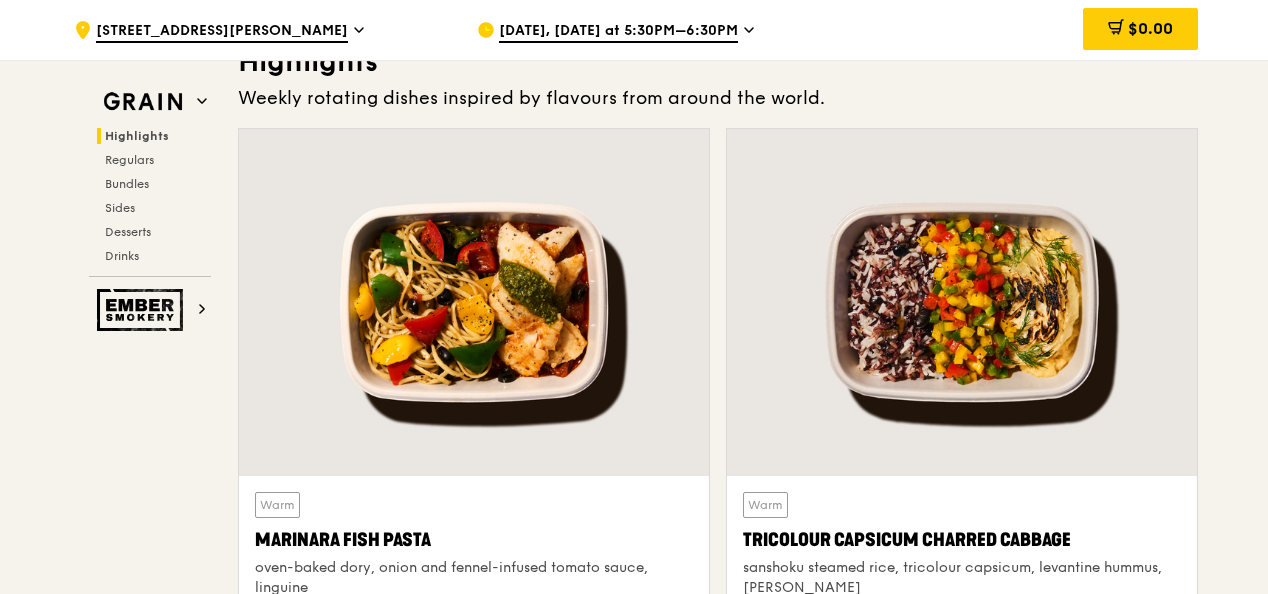 scroll, scrollTop: 800, scrollLeft: 0, axis: vertical 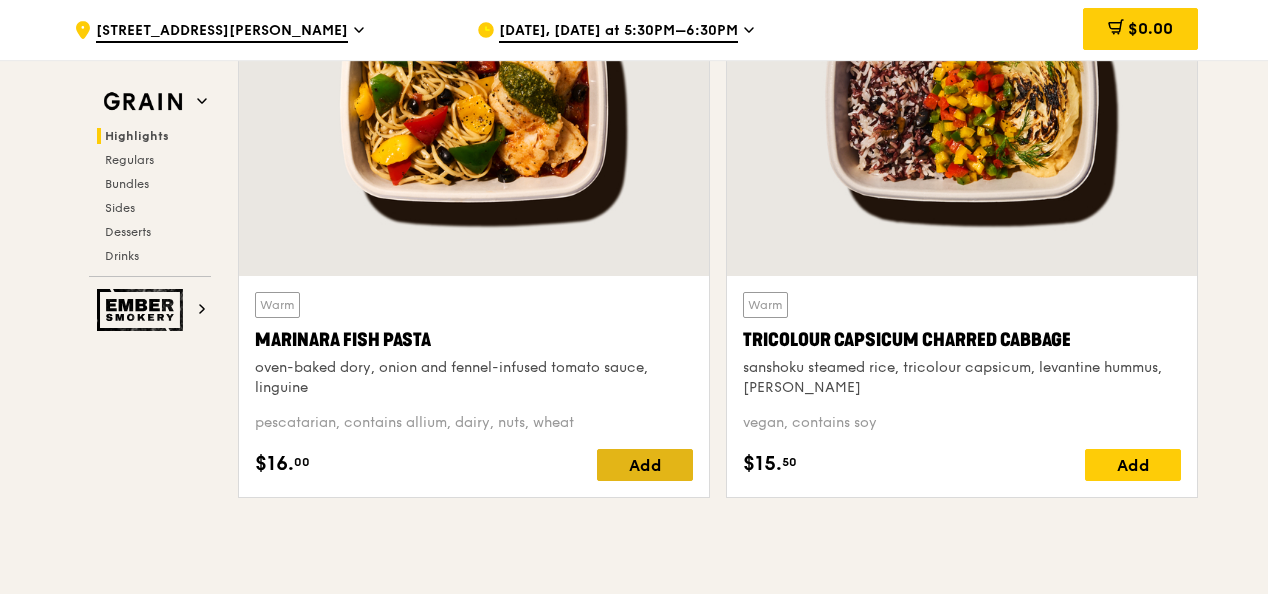 click on "Add" at bounding box center (645, 465) 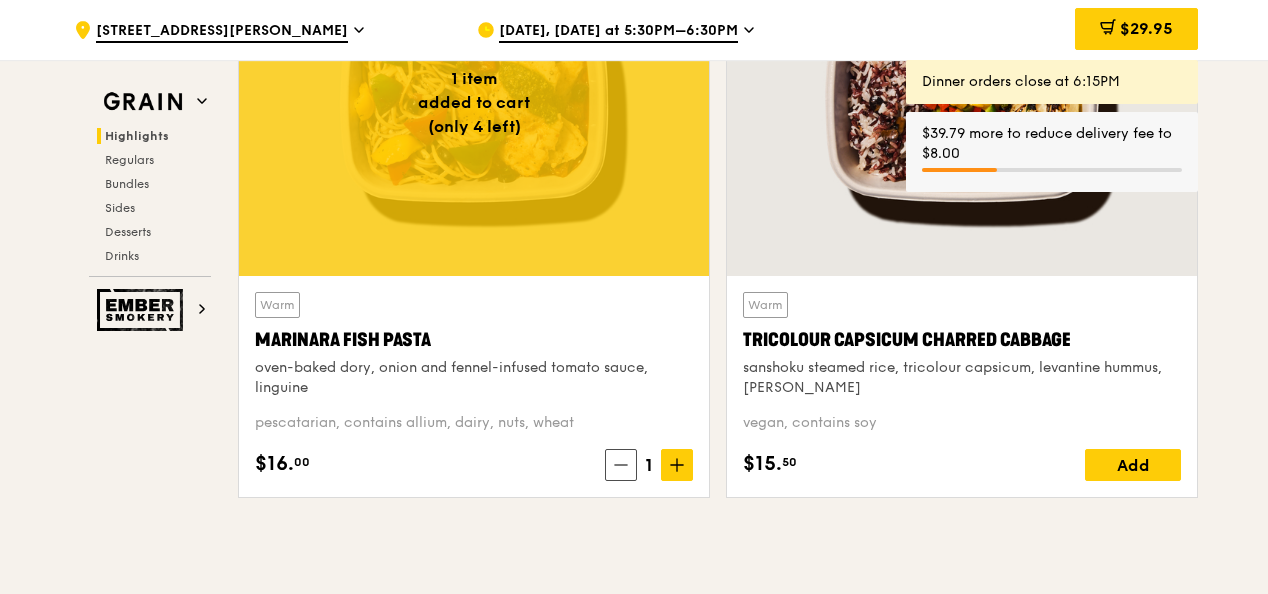 click on "Warm
Marinara Fish Pasta
oven-baked dory, onion and fennel-infused tomato sauce, linguine
pescatarian, contains allium, dairy, nuts, wheat
$16.
00
1" at bounding box center (474, 386) 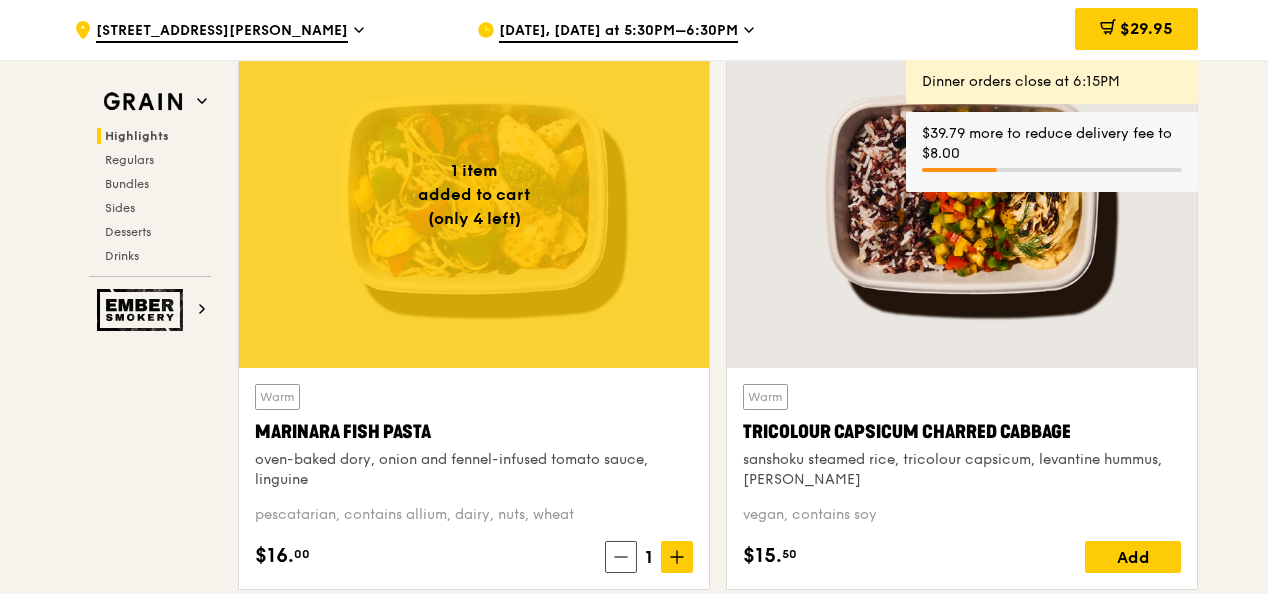 scroll, scrollTop: 500, scrollLeft: 0, axis: vertical 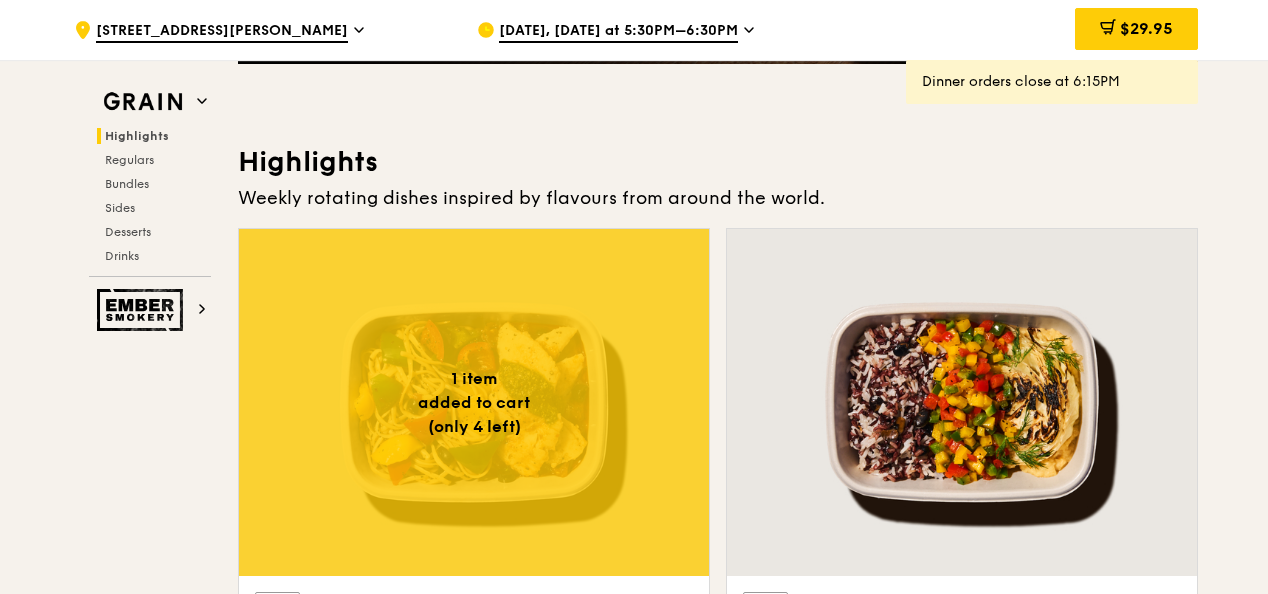 click at bounding box center [962, 402] 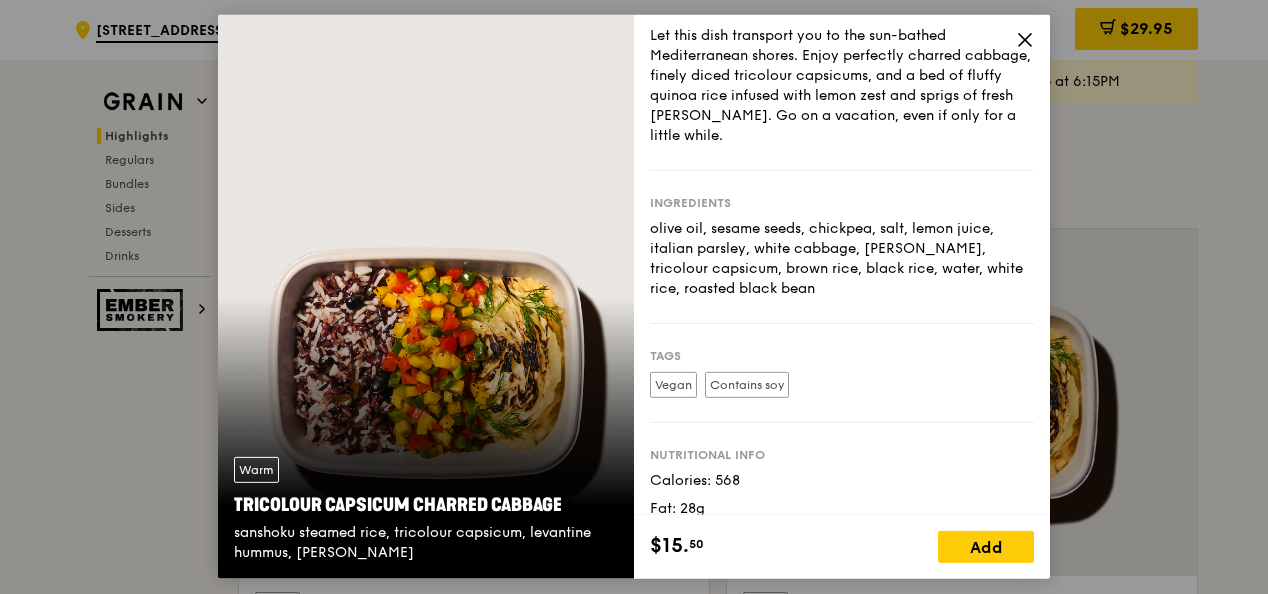 scroll, scrollTop: 129, scrollLeft: 0, axis: vertical 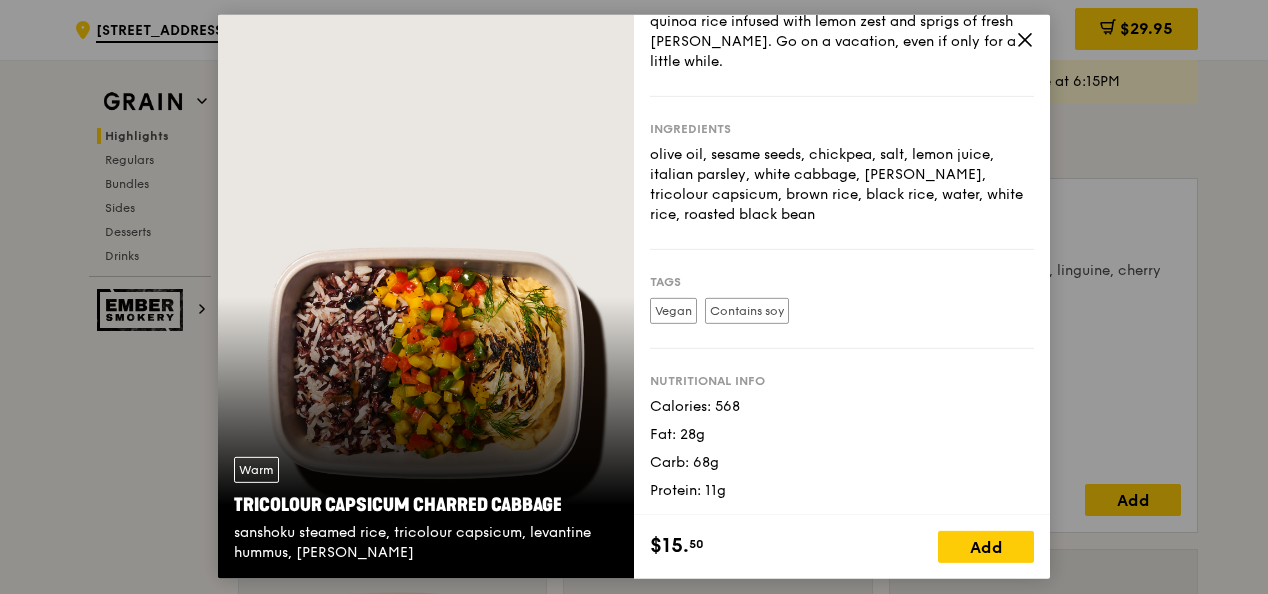 click 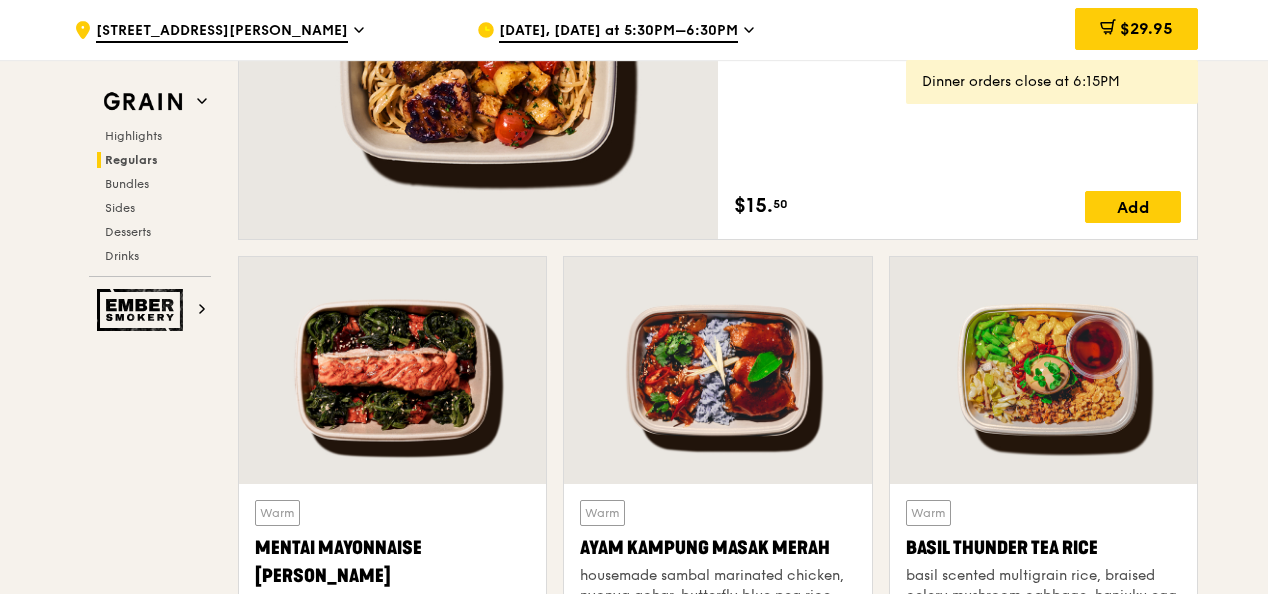 scroll, scrollTop: 1600, scrollLeft: 0, axis: vertical 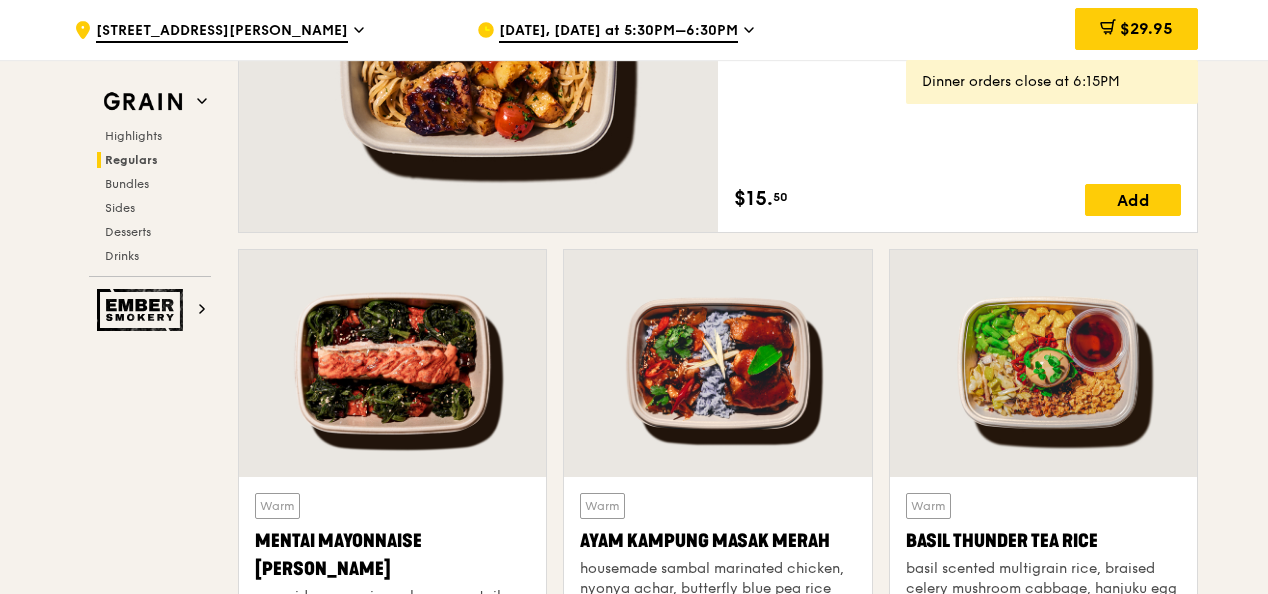 click at bounding box center [392, 363] 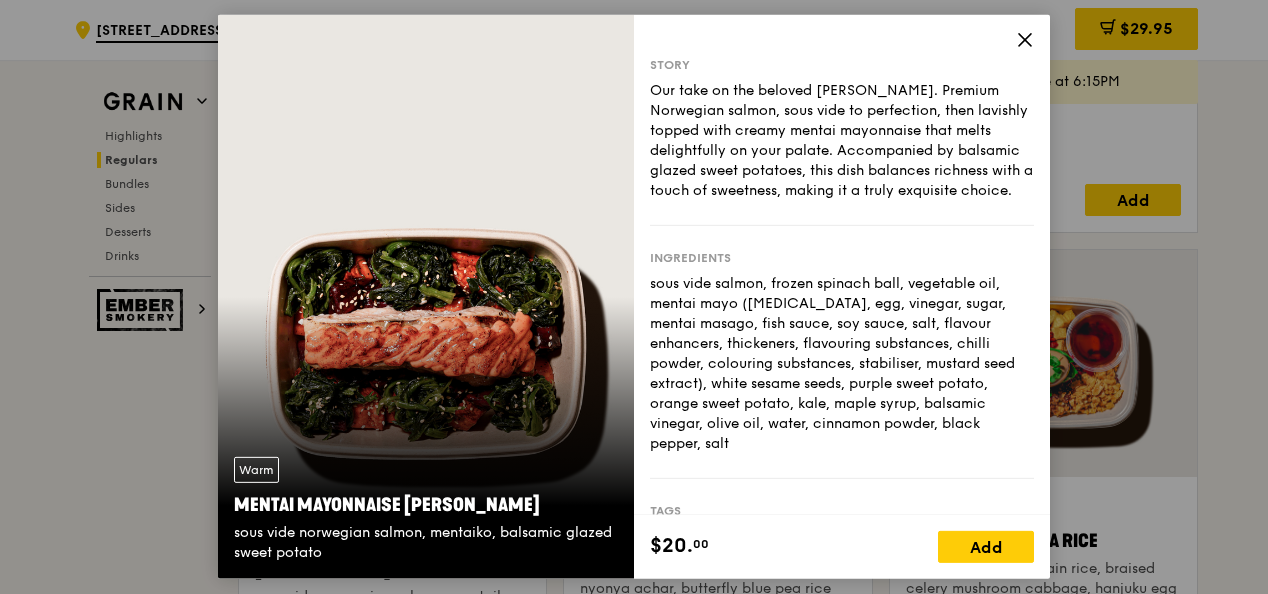click 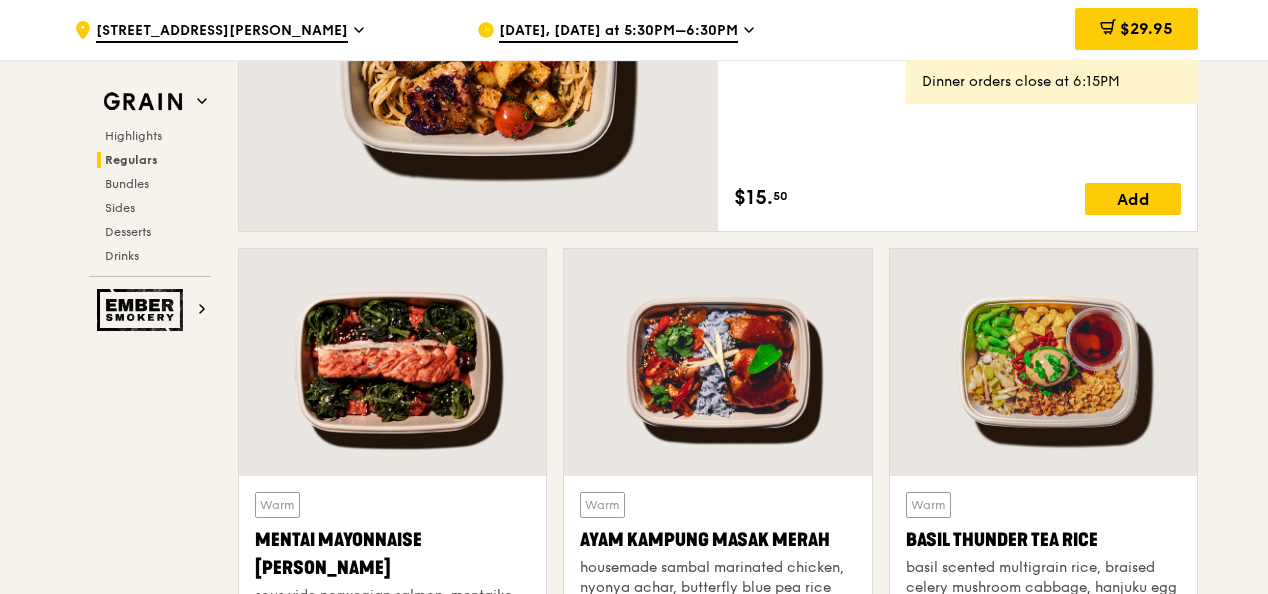 scroll, scrollTop: 1700, scrollLeft: 0, axis: vertical 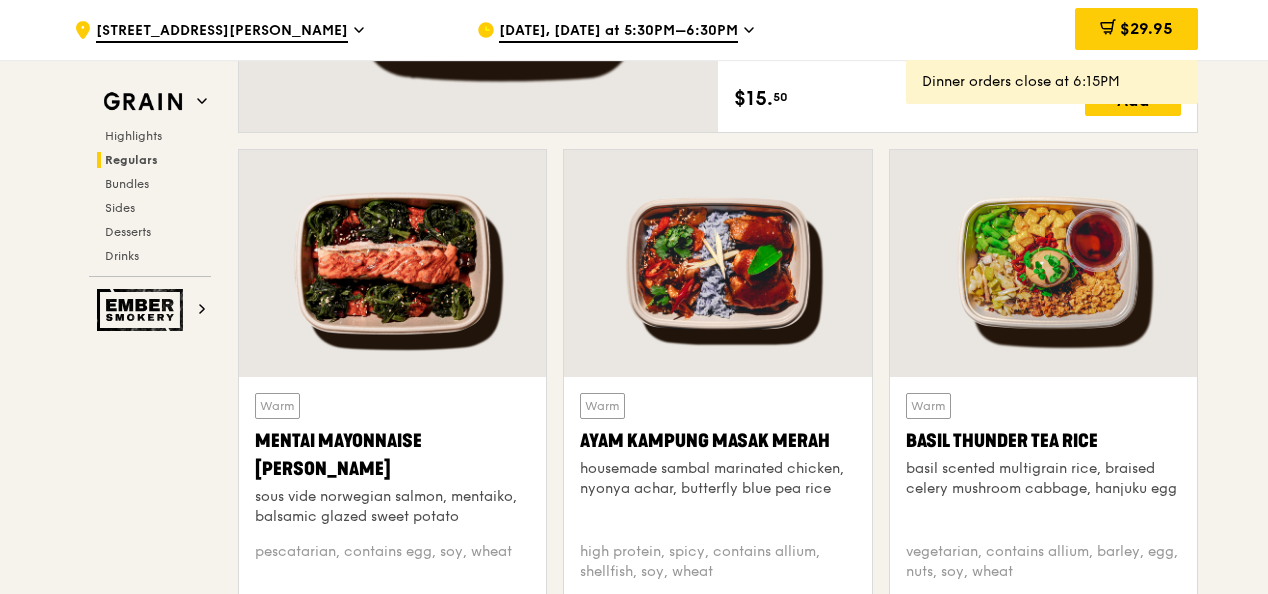 click at bounding box center (392, 263) 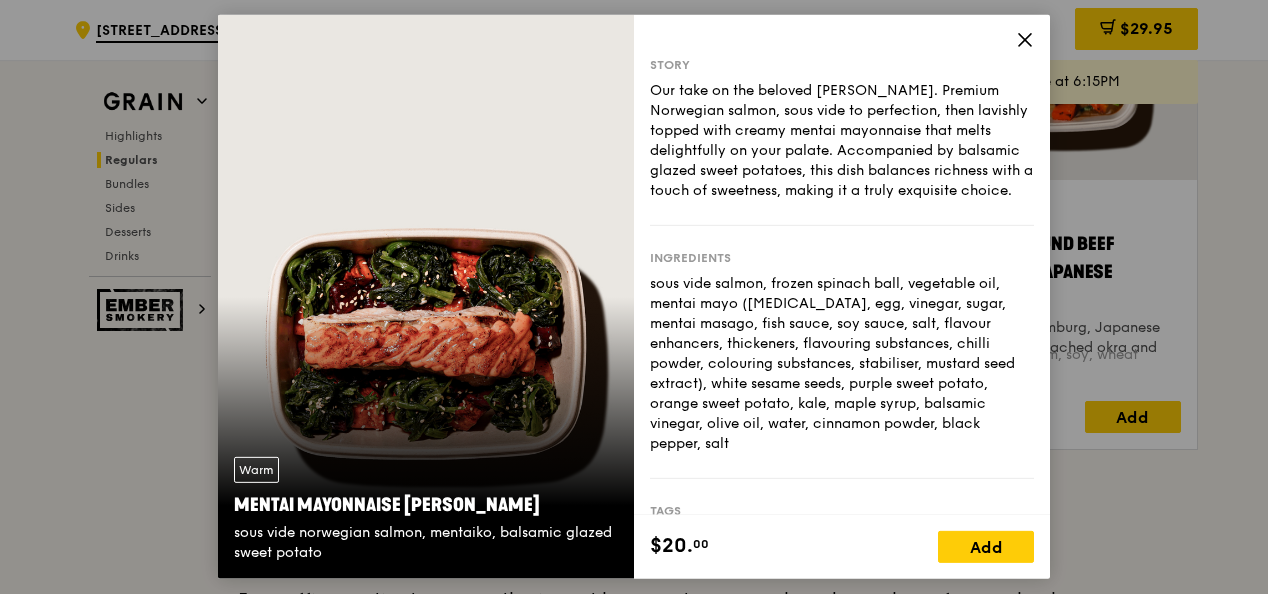 scroll, scrollTop: 2500, scrollLeft: 0, axis: vertical 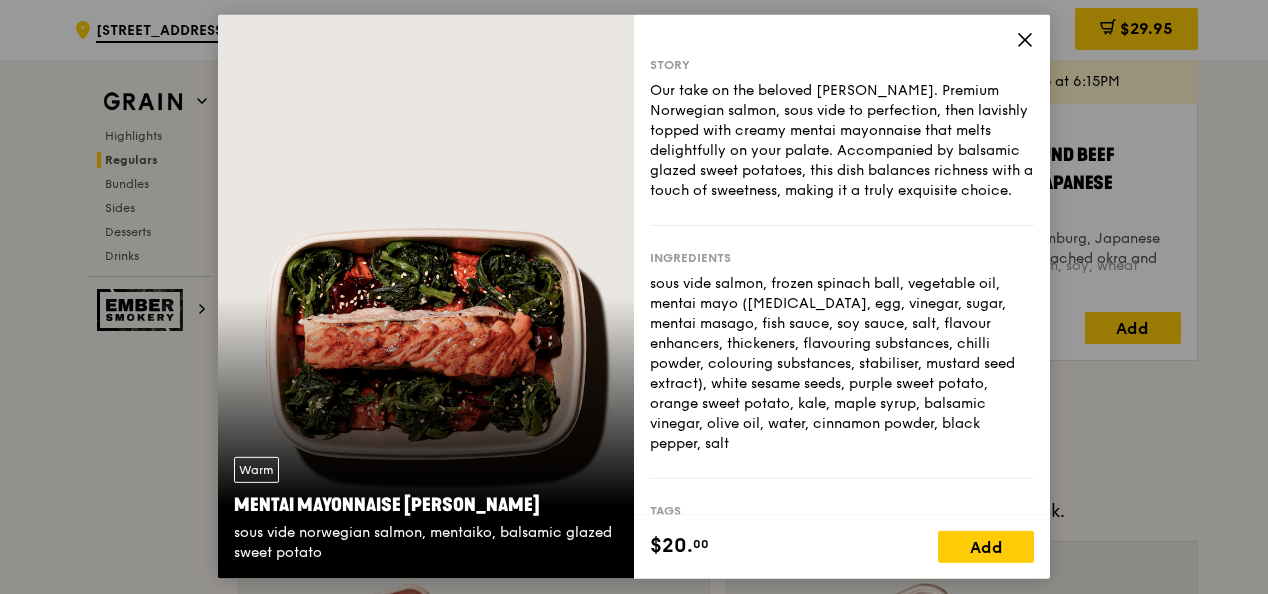 click 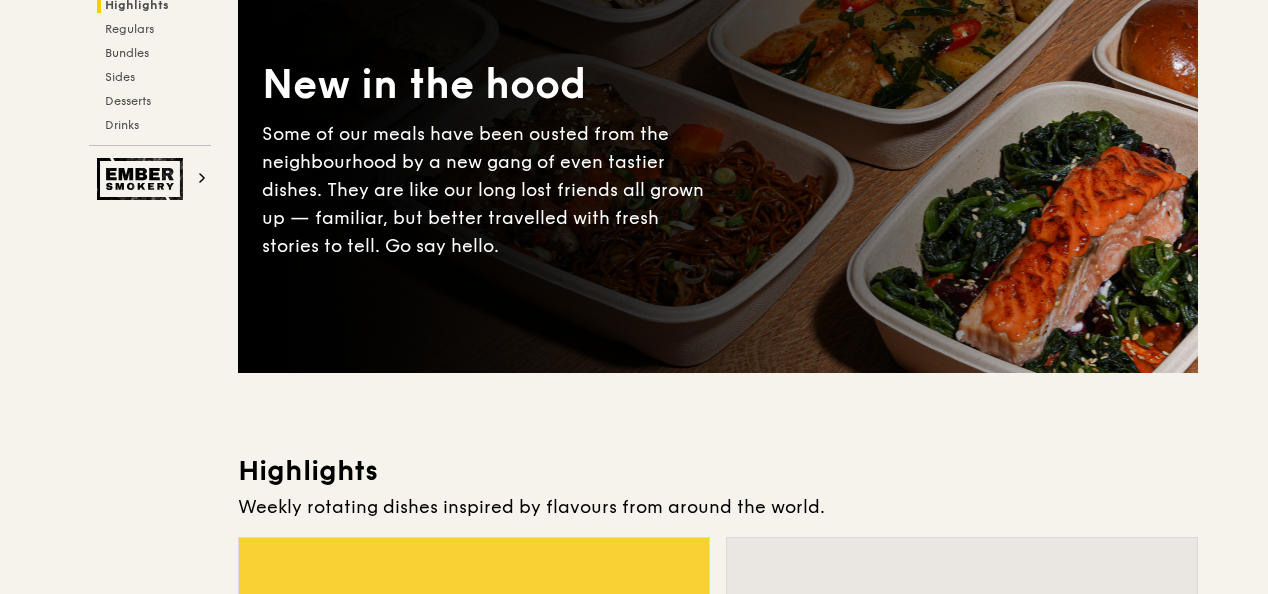 scroll, scrollTop: 0, scrollLeft: 0, axis: both 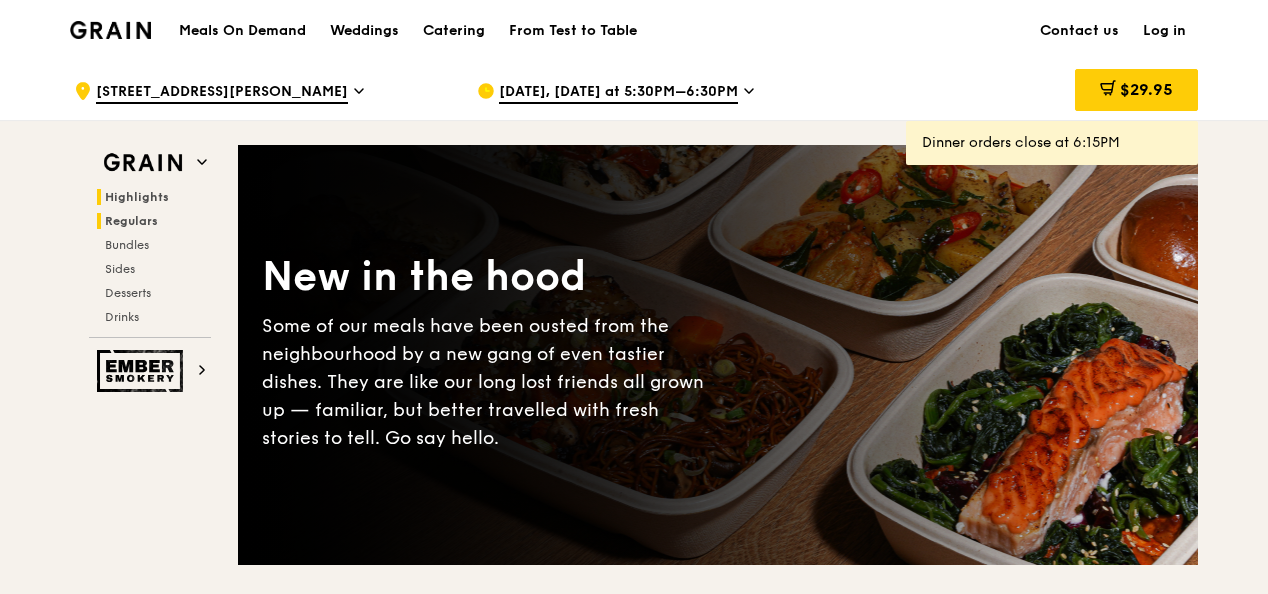 click on "Regulars" at bounding box center (131, 221) 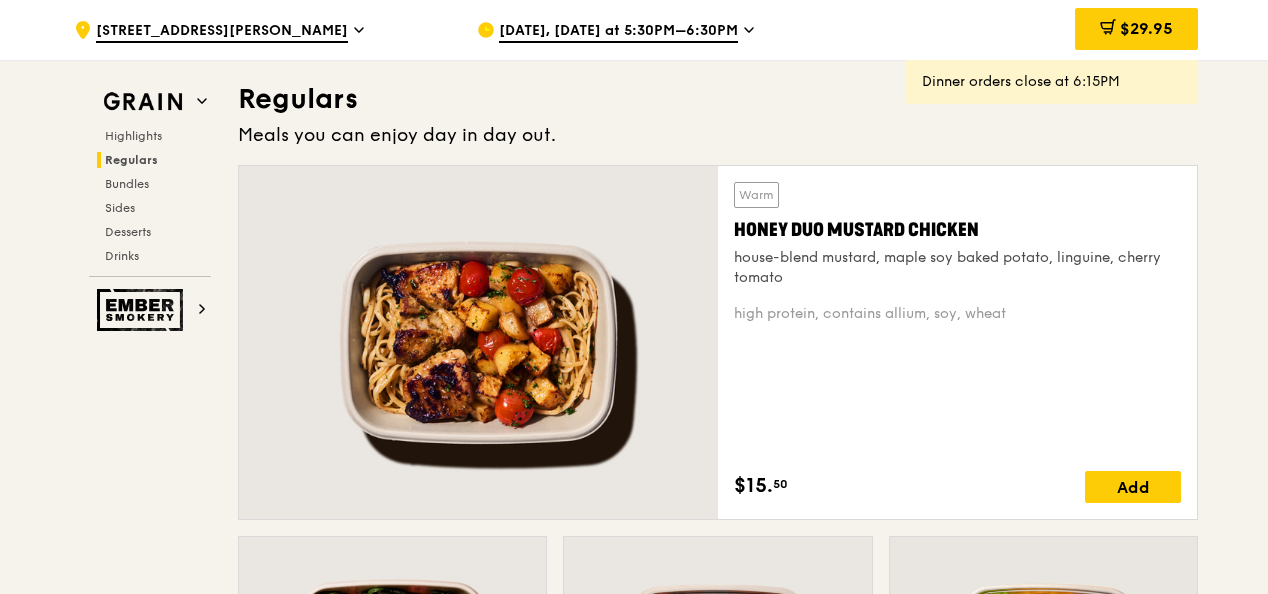 scroll, scrollTop: 1314, scrollLeft: 0, axis: vertical 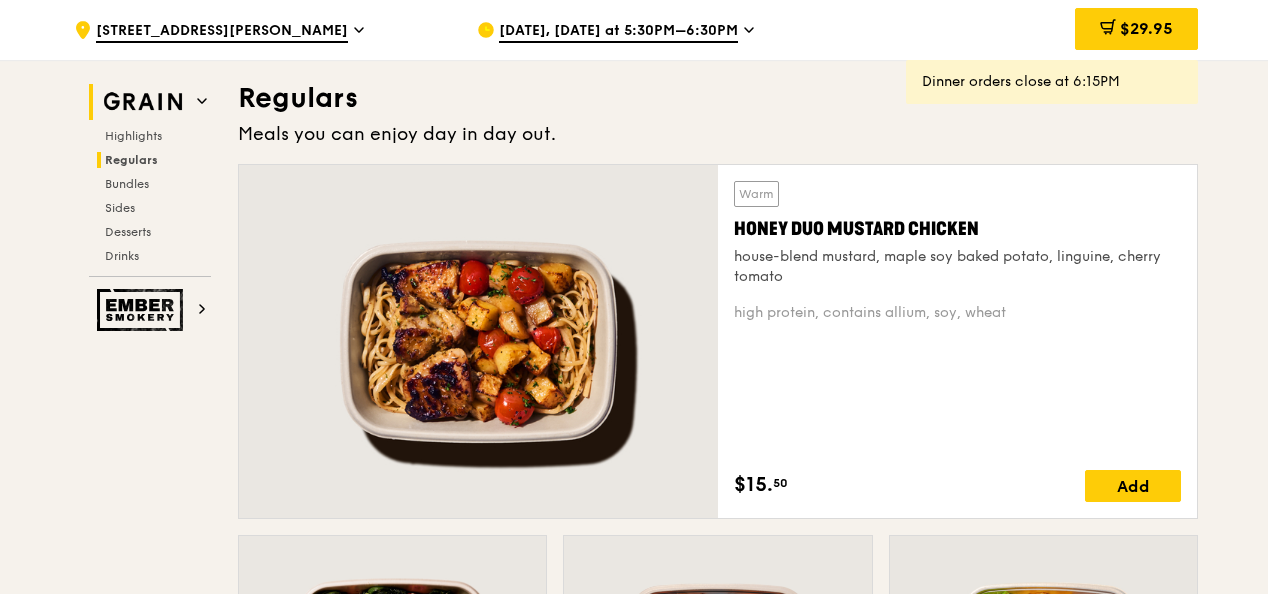 click at bounding box center [143, 102] 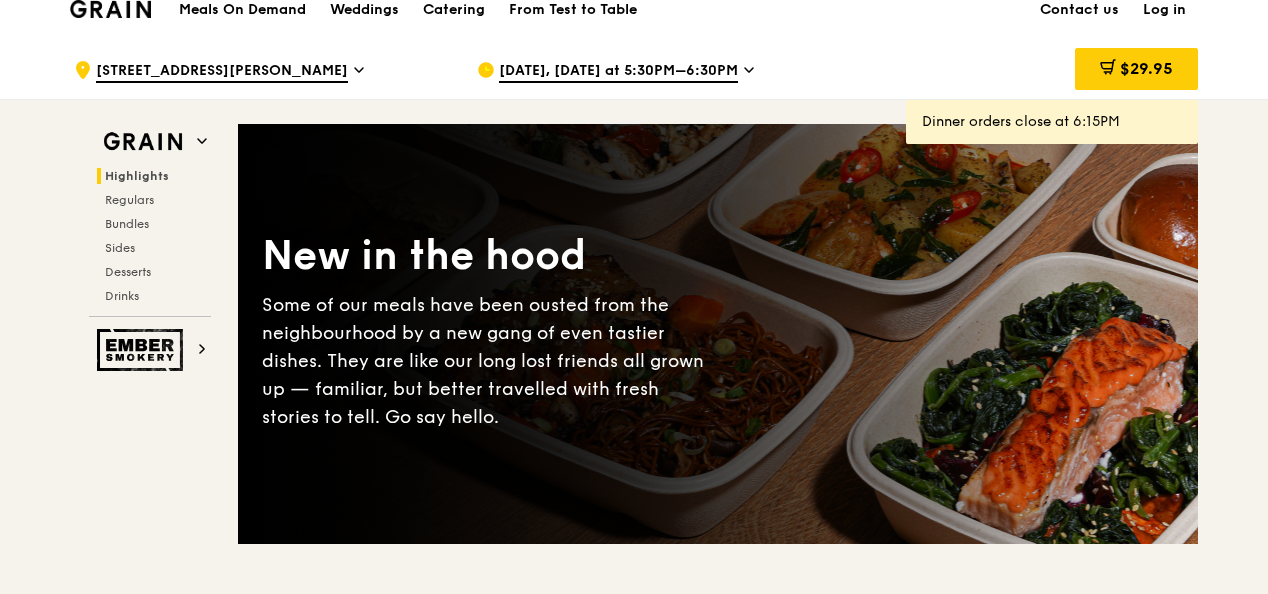 scroll, scrollTop: 0, scrollLeft: 0, axis: both 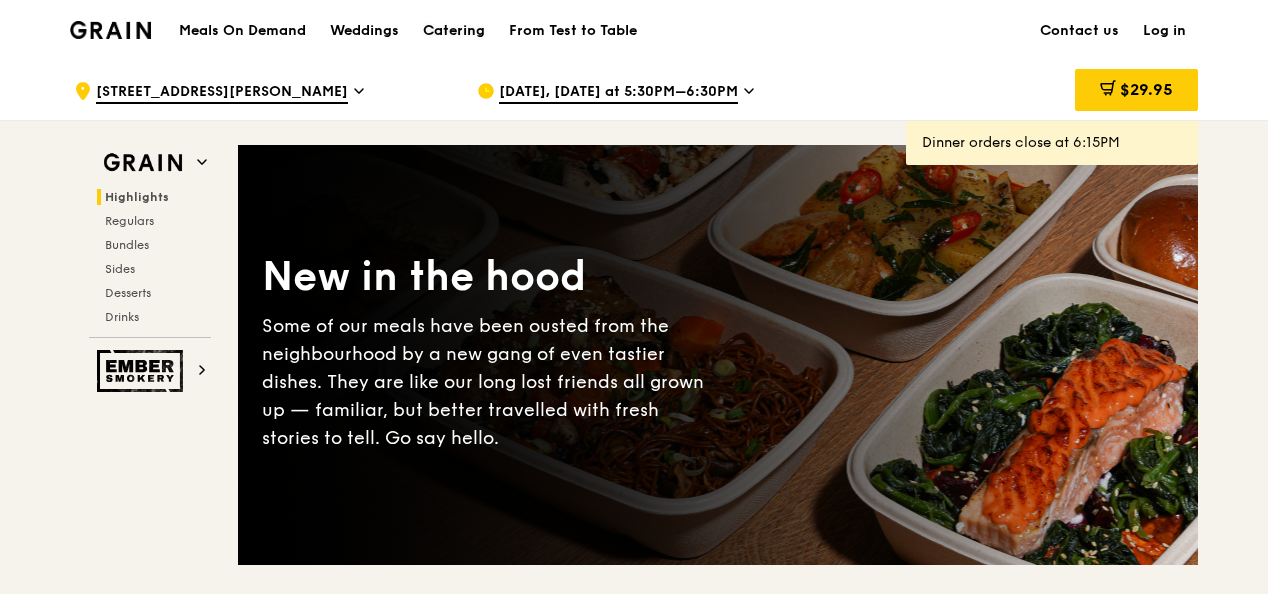 click on "Catering" at bounding box center [454, 31] 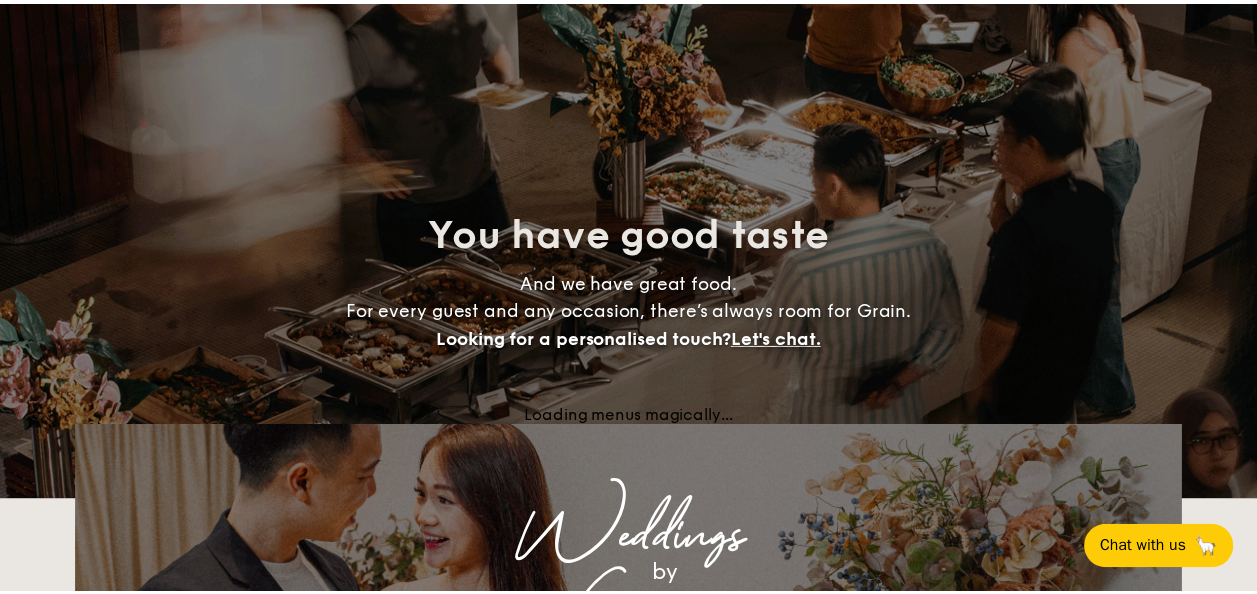 scroll, scrollTop: 0, scrollLeft: 0, axis: both 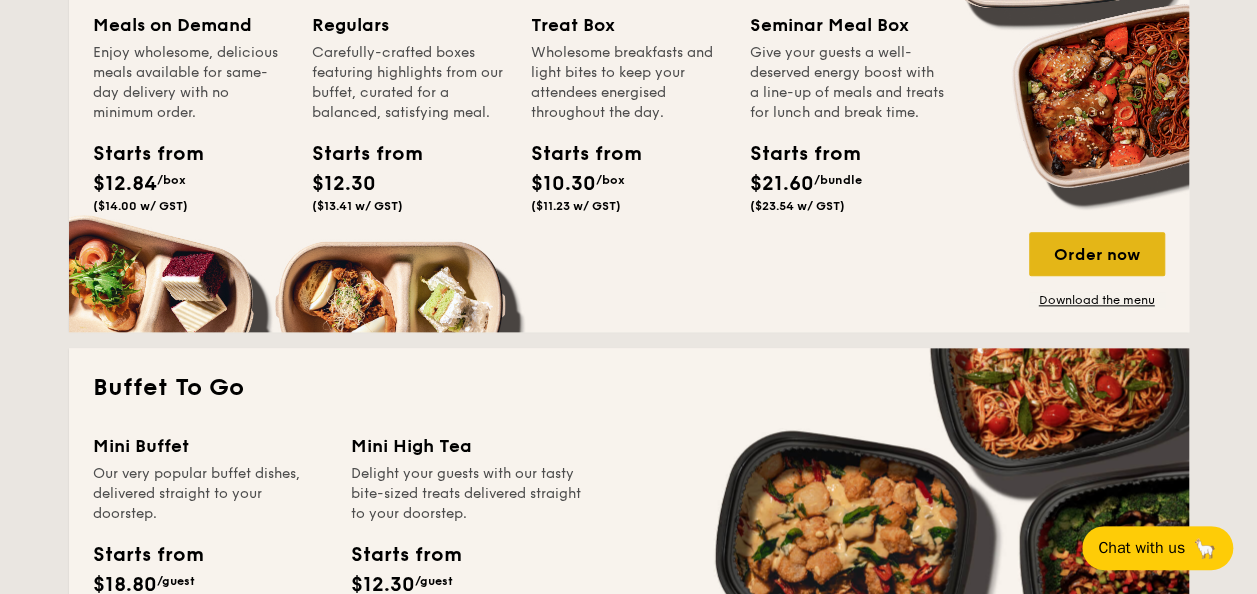 click on "Order now" at bounding box center [1097, 254] 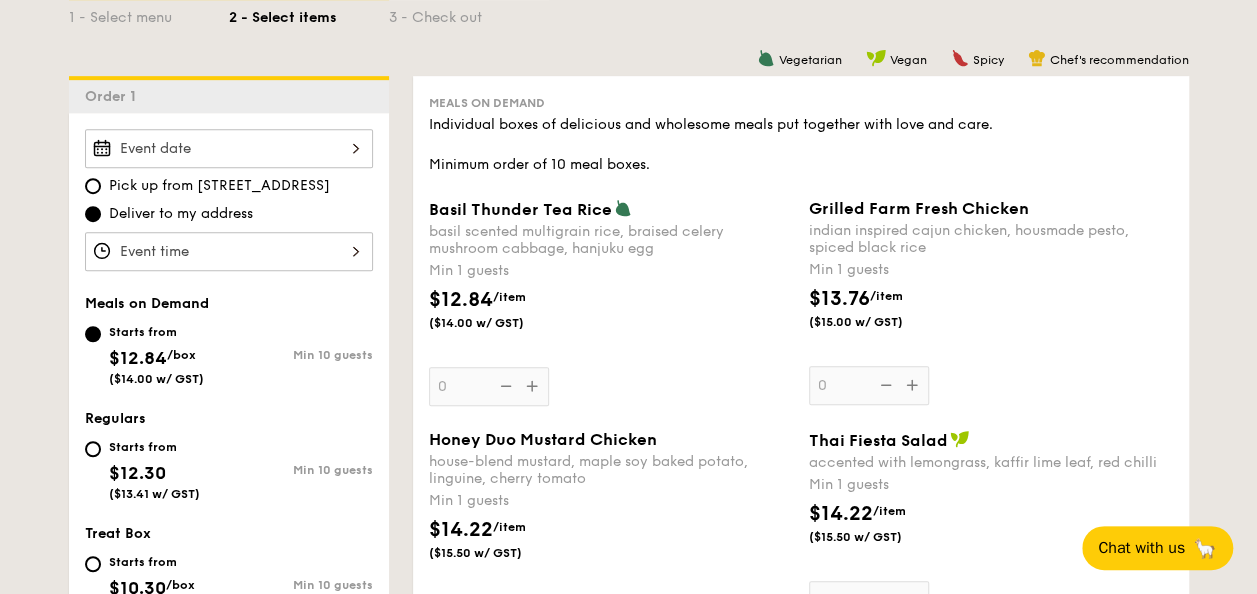 scroll, scrollTop: 500, scrollLeft: 0, axis: vertical 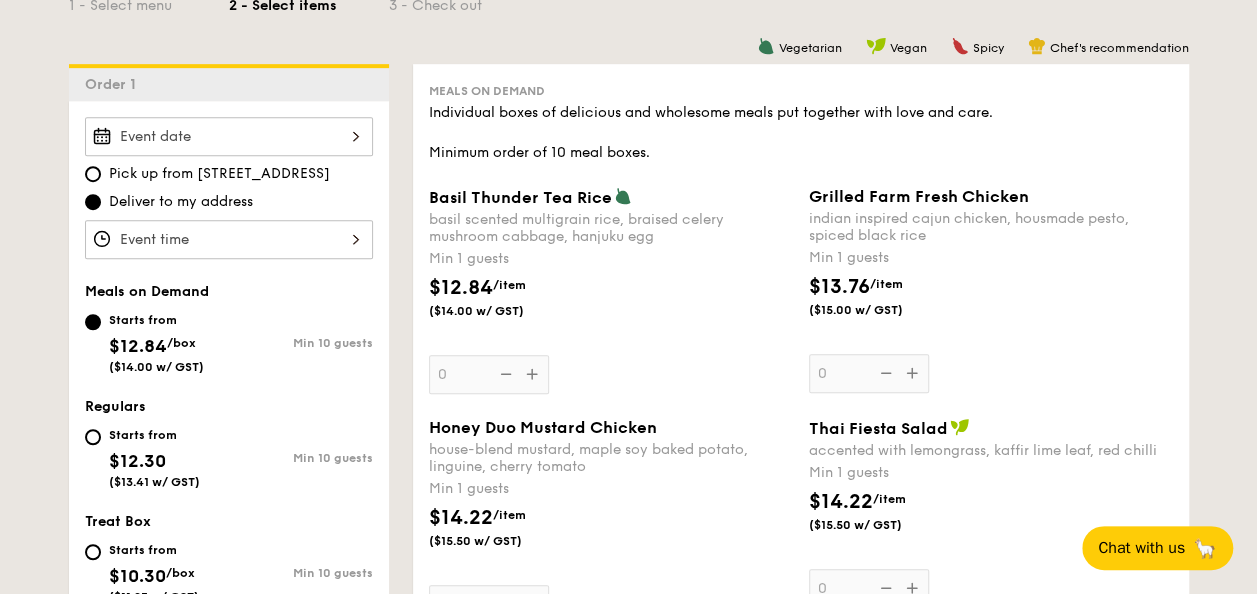 click on "Basil Thunder Tea Rice basil scented multigrain rice, braised celery mushroom cabbage, hanjuku egg
Min 1 guests
$12.84
/item
($14.00 w/ GST)
0" at bounding box center (611, 290) 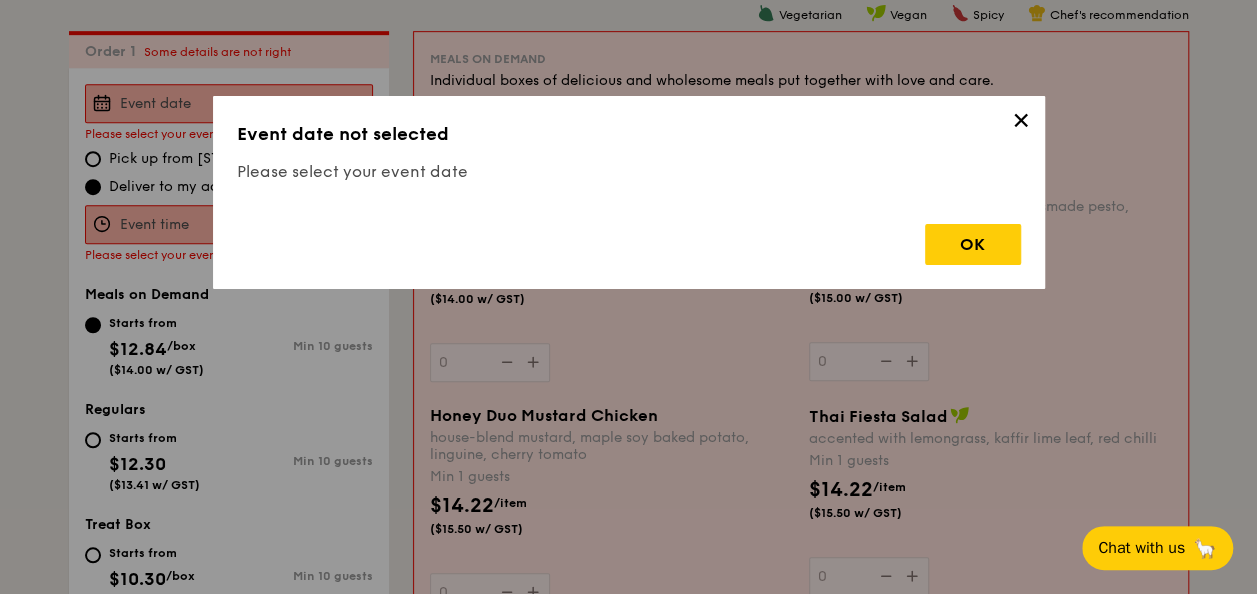 scroll, scrollTop: 534, scrollLeft: 0, axis: vertical 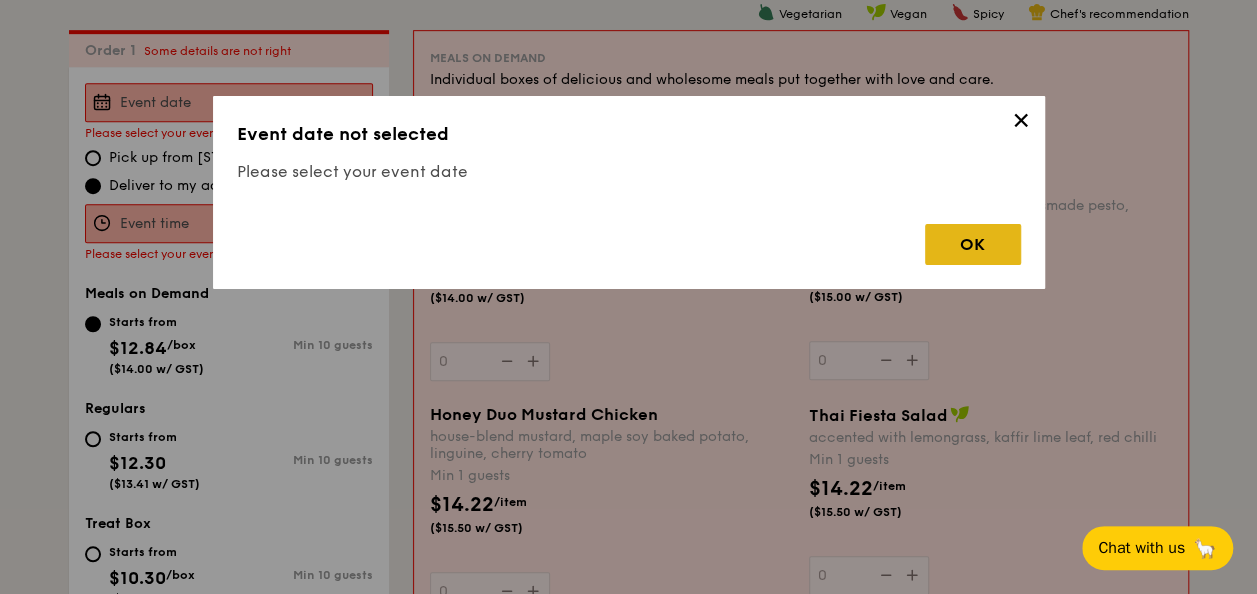 click on "OK" at bounding box center [973, 244] 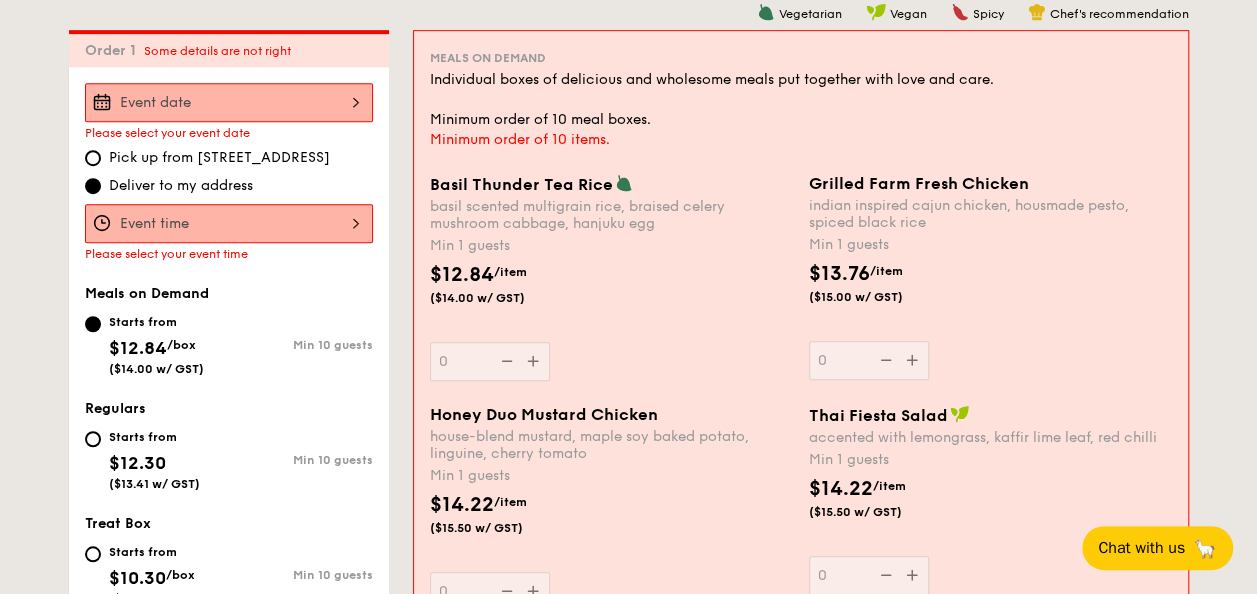 click at bounding box center (229, 102) 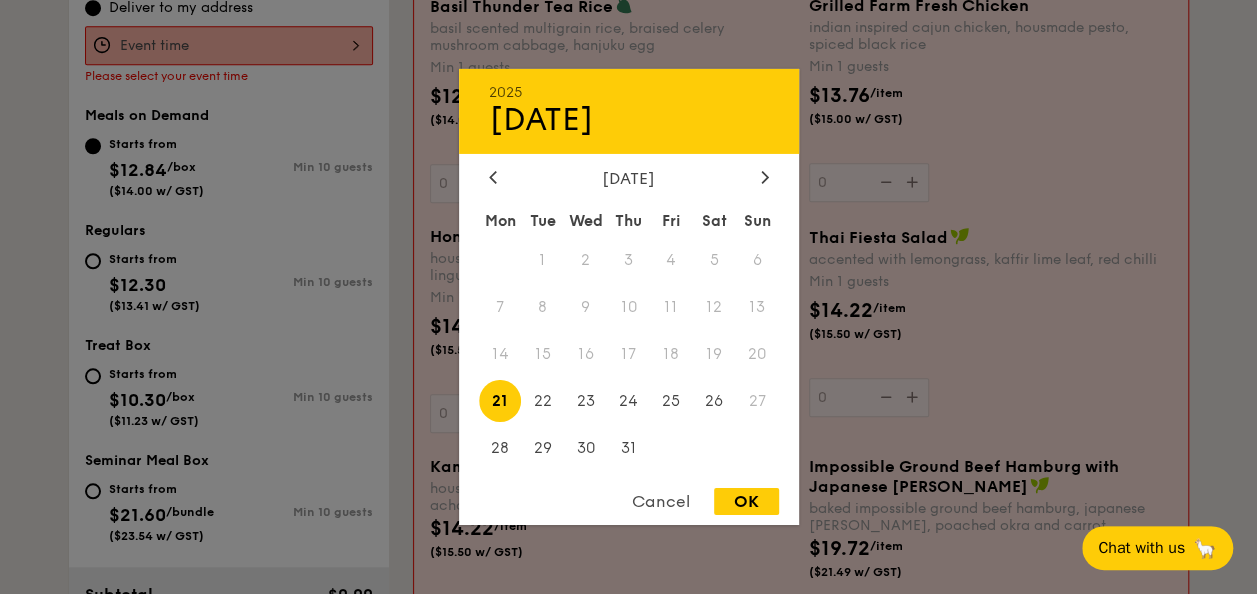 scroll, scrollTop: 934, scrollLeft: 0, axis: vertical 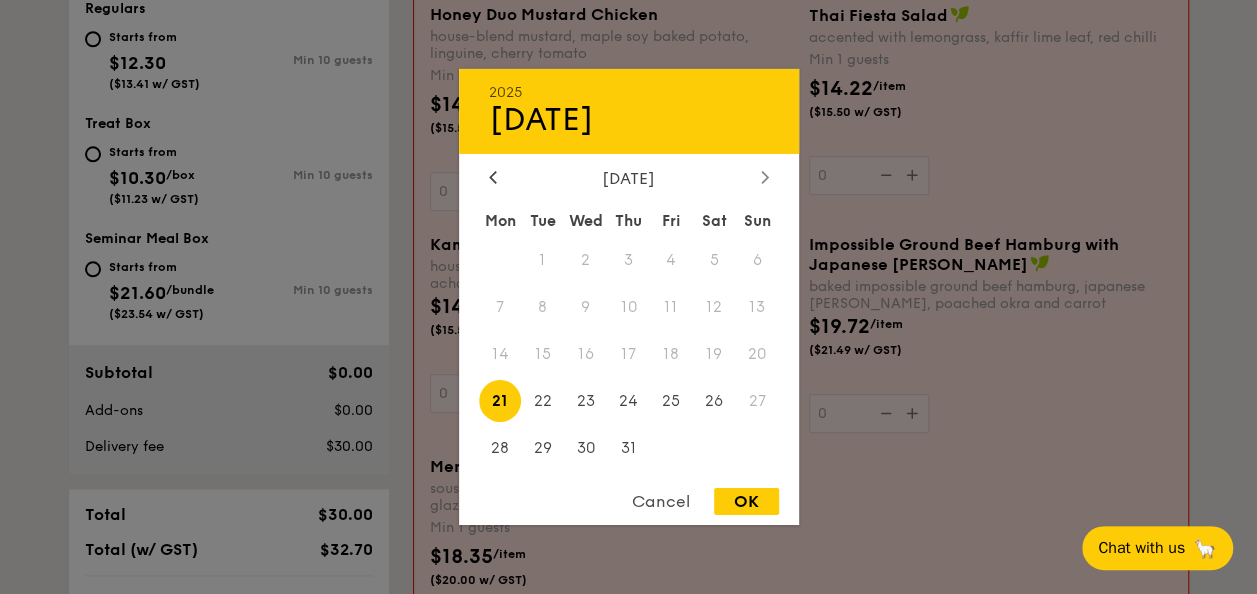 click at bounding box center (765, 178) 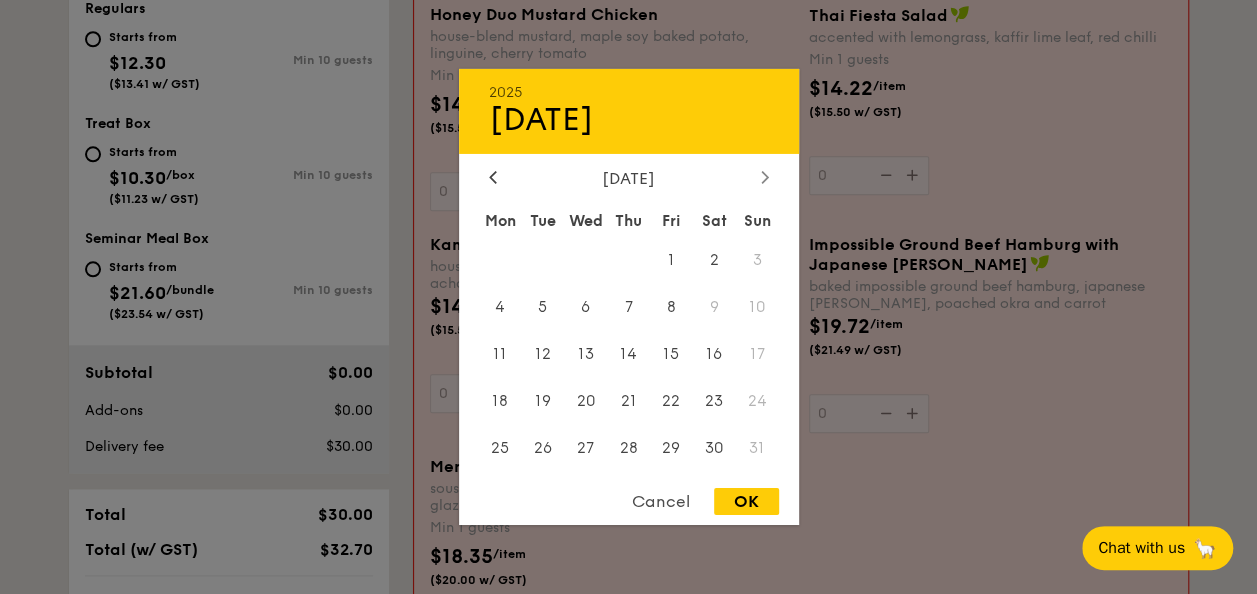 click at bounding box center (765, 178) 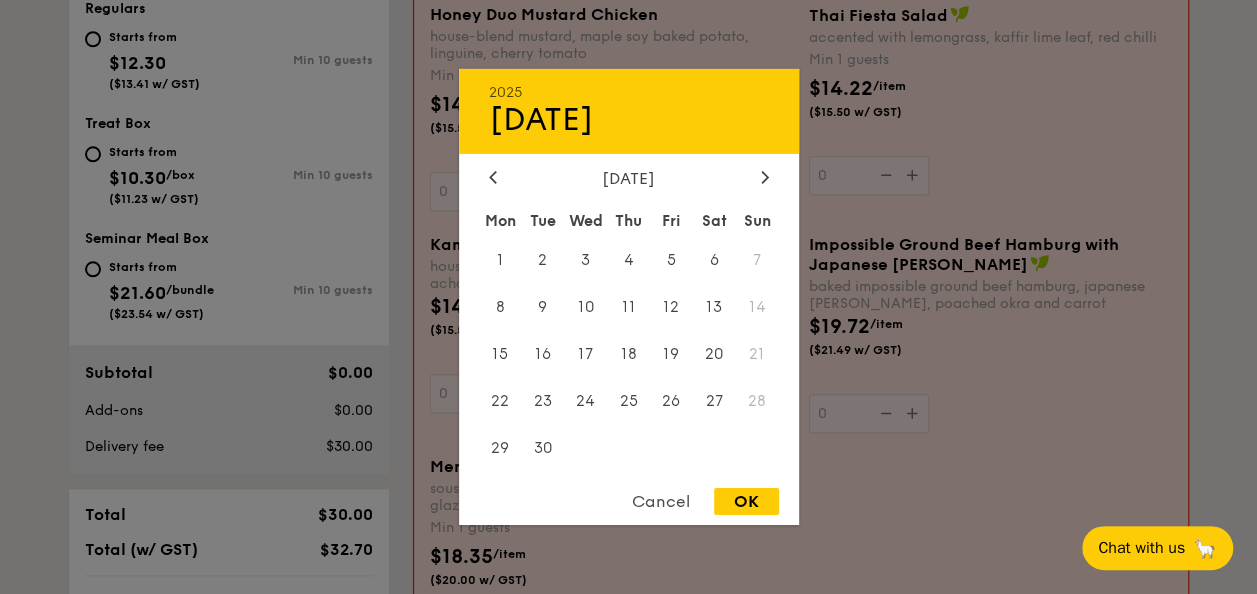 click at bounding box center (493, 178) 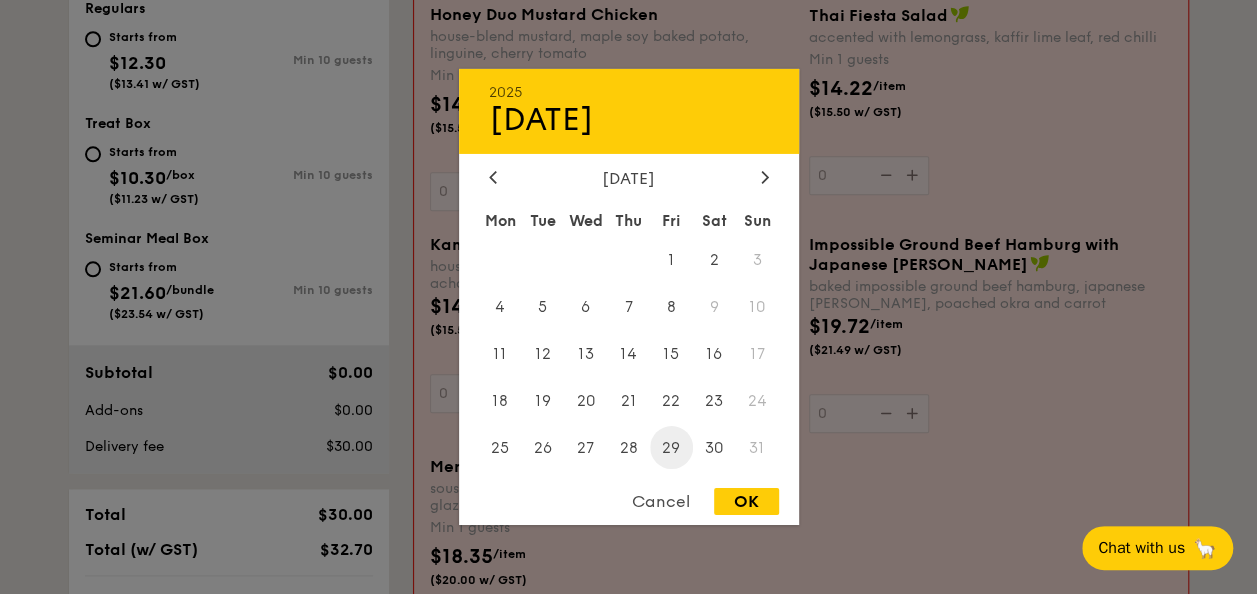 click on "29" at bounding box center [671, 447] 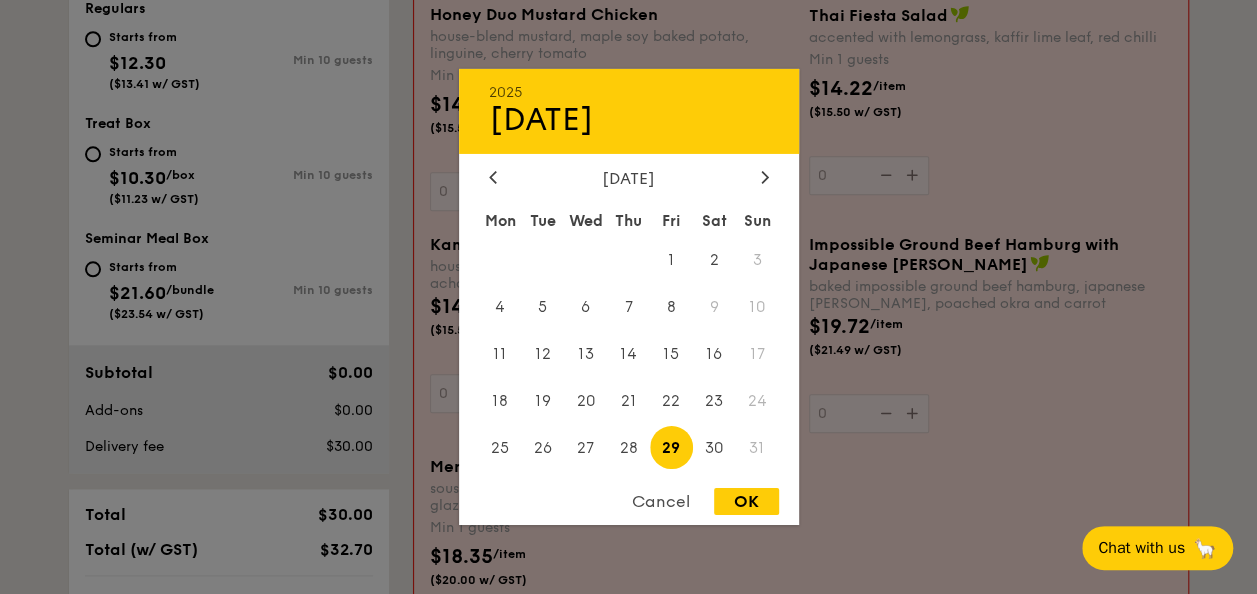 drag, startPoint x: 676, startPoint y: 445, endPoint x: 735, endPoint y: 502, distance: 82.036575 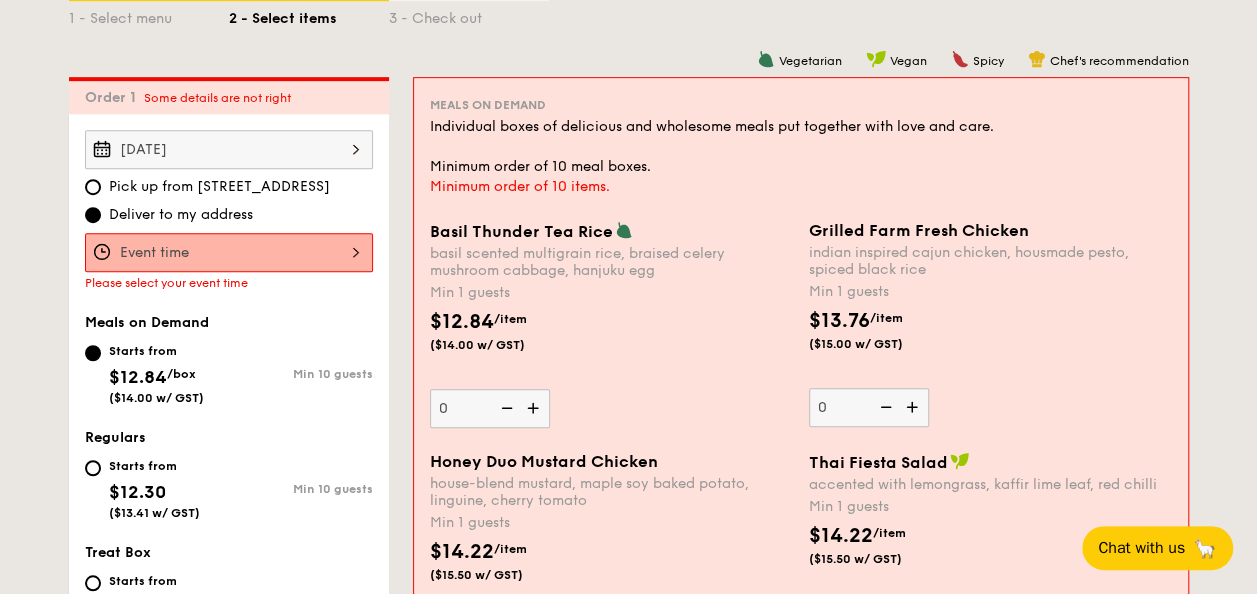 scroll, scrollTop: 415, scrollLeft: 0, axis: vertical 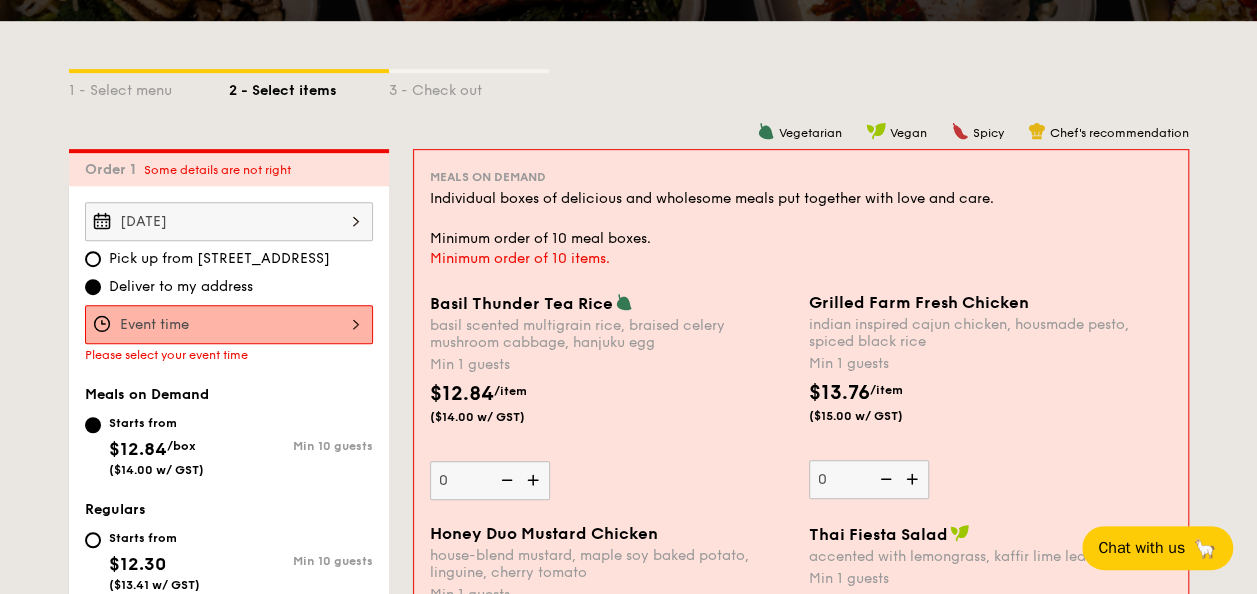 click at bounding box center (535, 480) 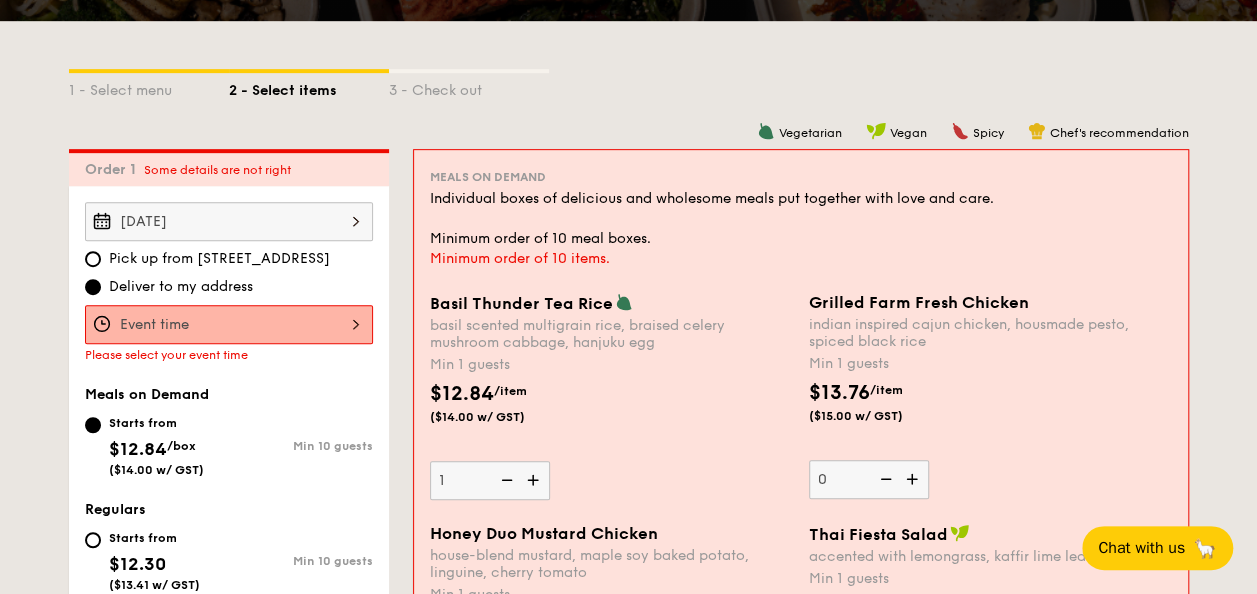 click at bounding box center [535, 480] 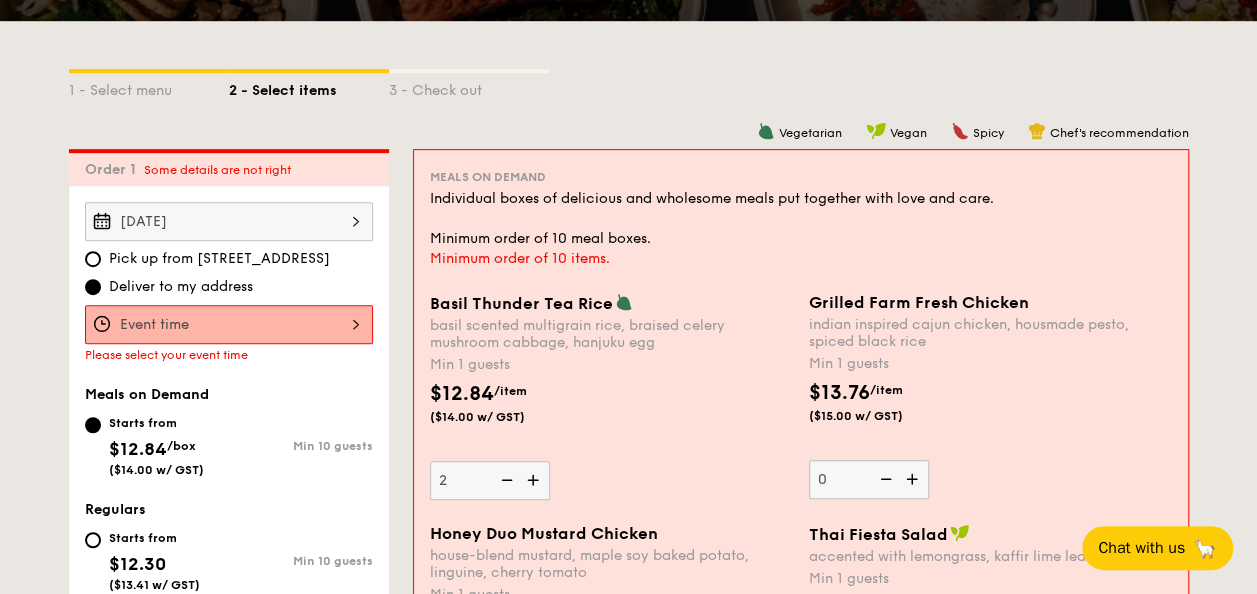 click at bounding box center (535, 480) 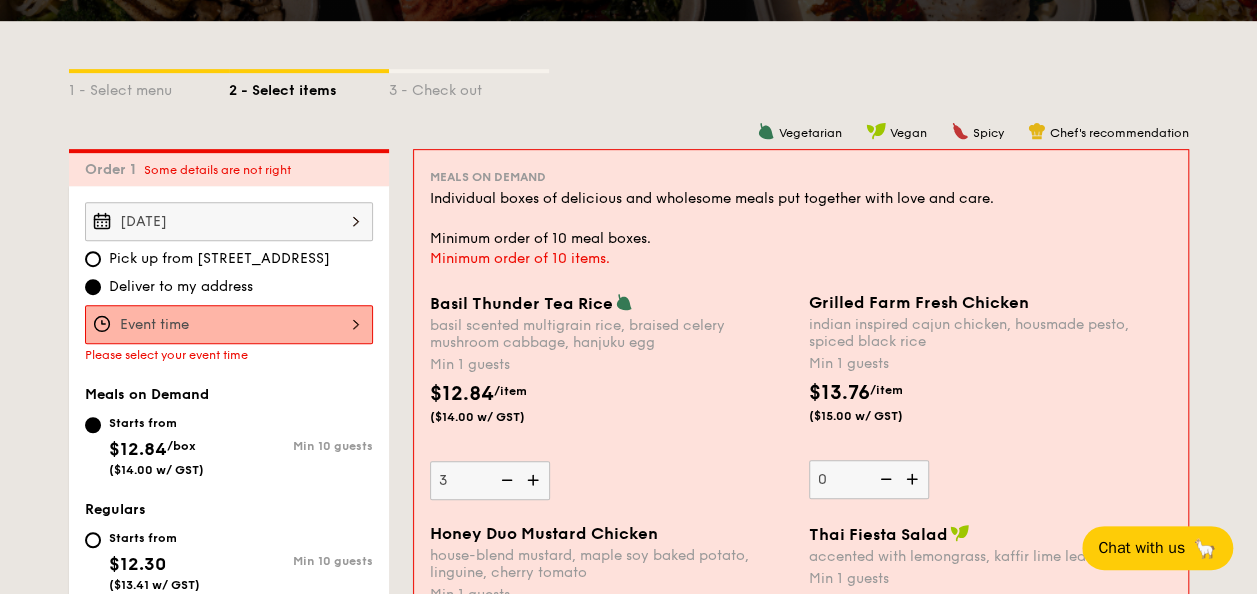 click at bounding box center (535, 480) 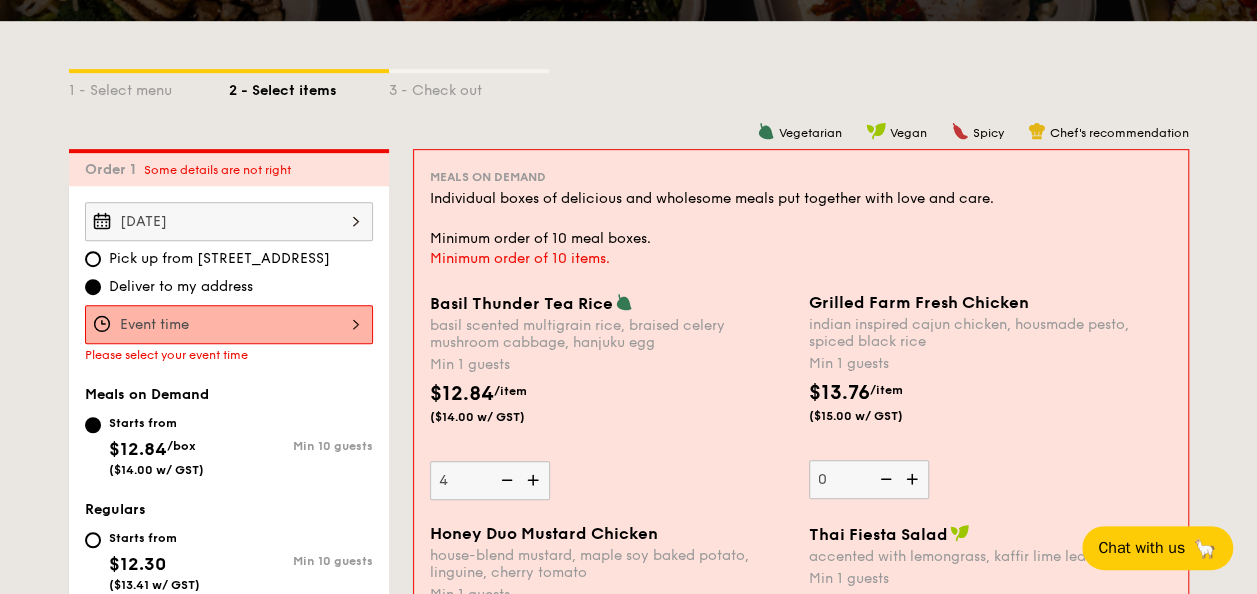 click at bounding box center [535, 480] 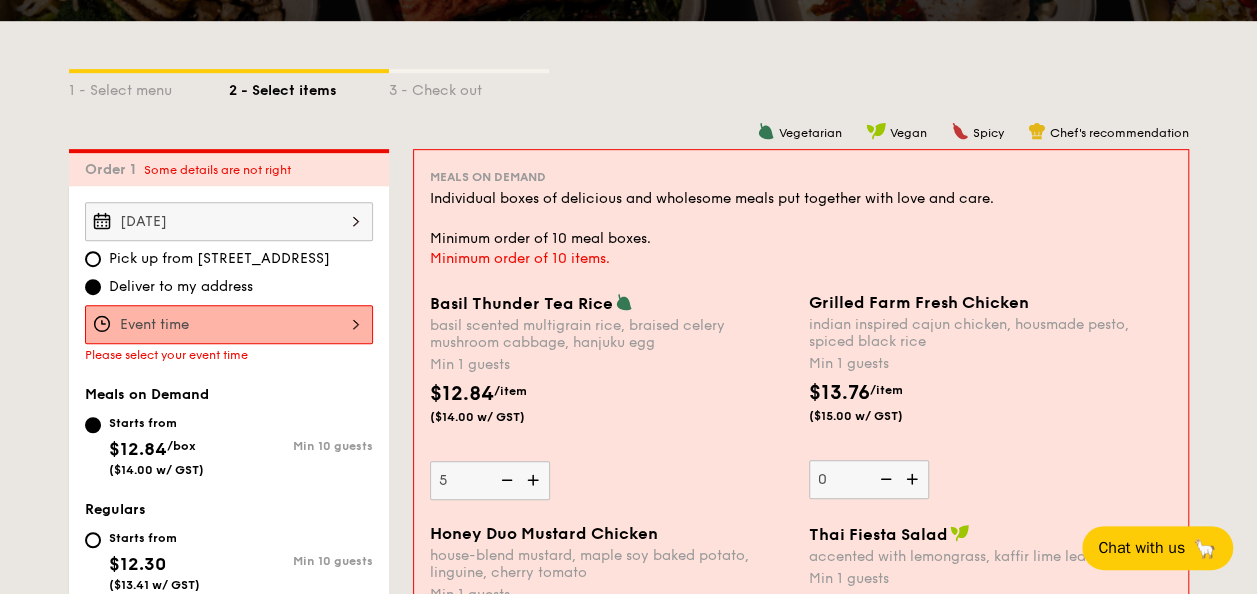 click at bounding box center [535, 480] 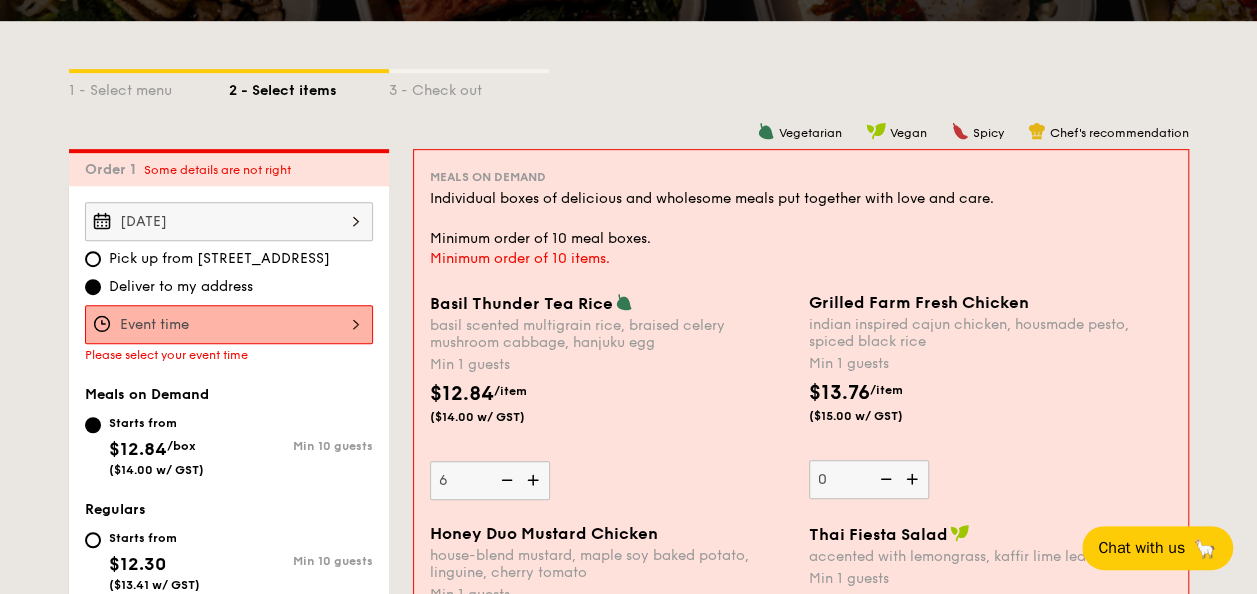click at bounding box center [535, 480] 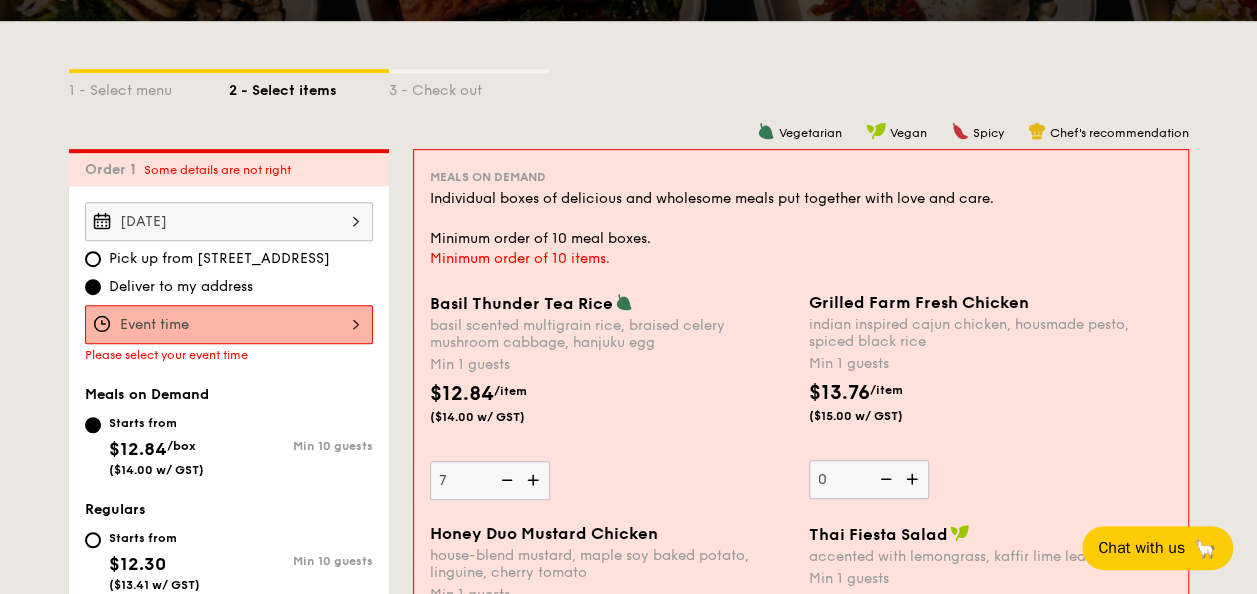 click at bounding box center (535, 480) 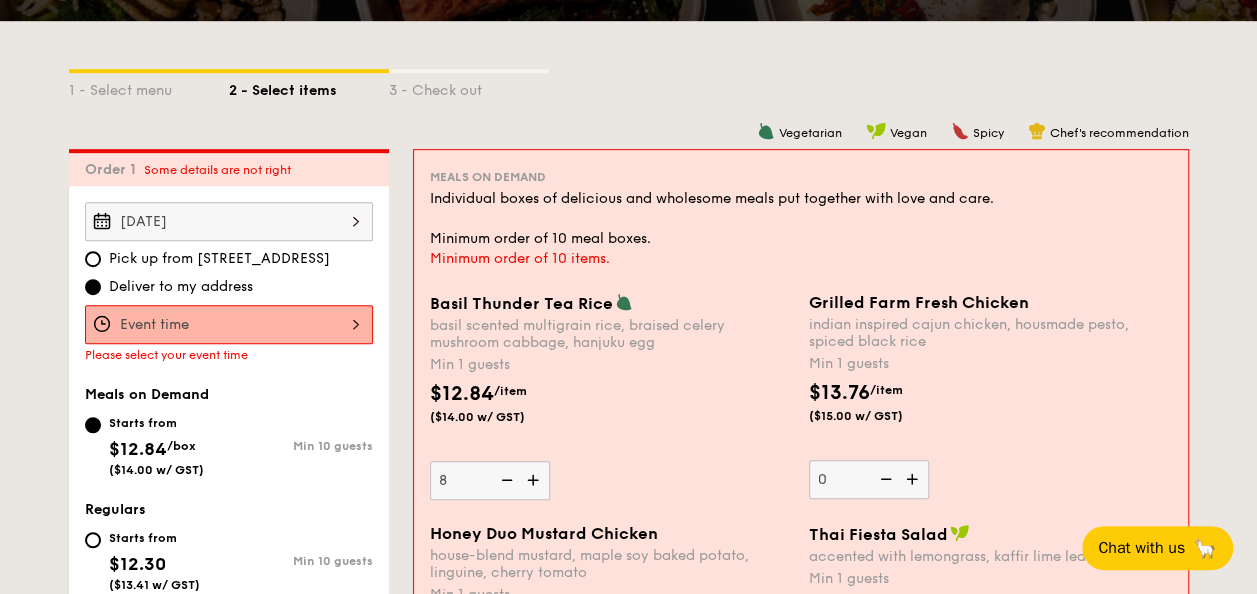 click at bounding box center (535, 480) 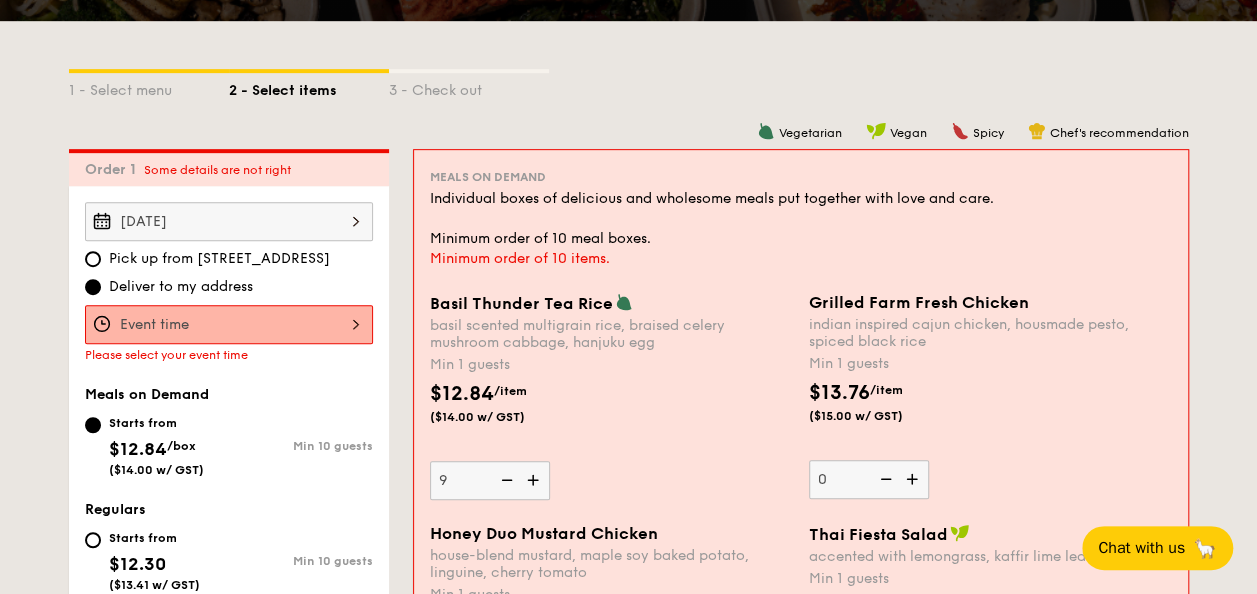 click at bounding box center (535, 480) 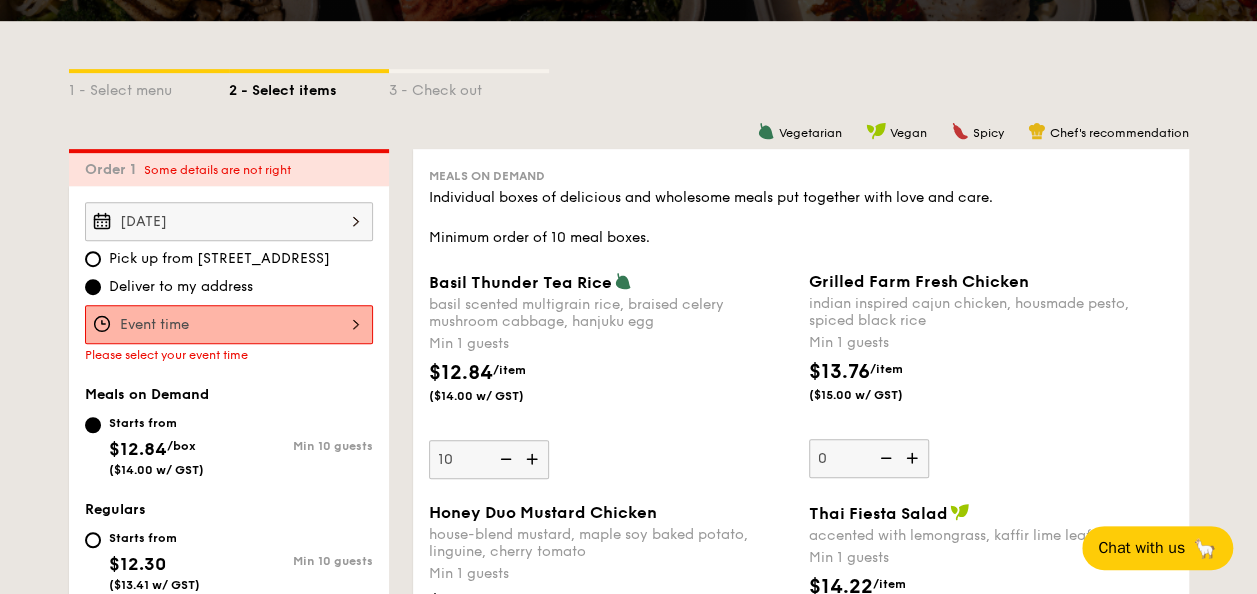 click at bounding box center (229, 324) 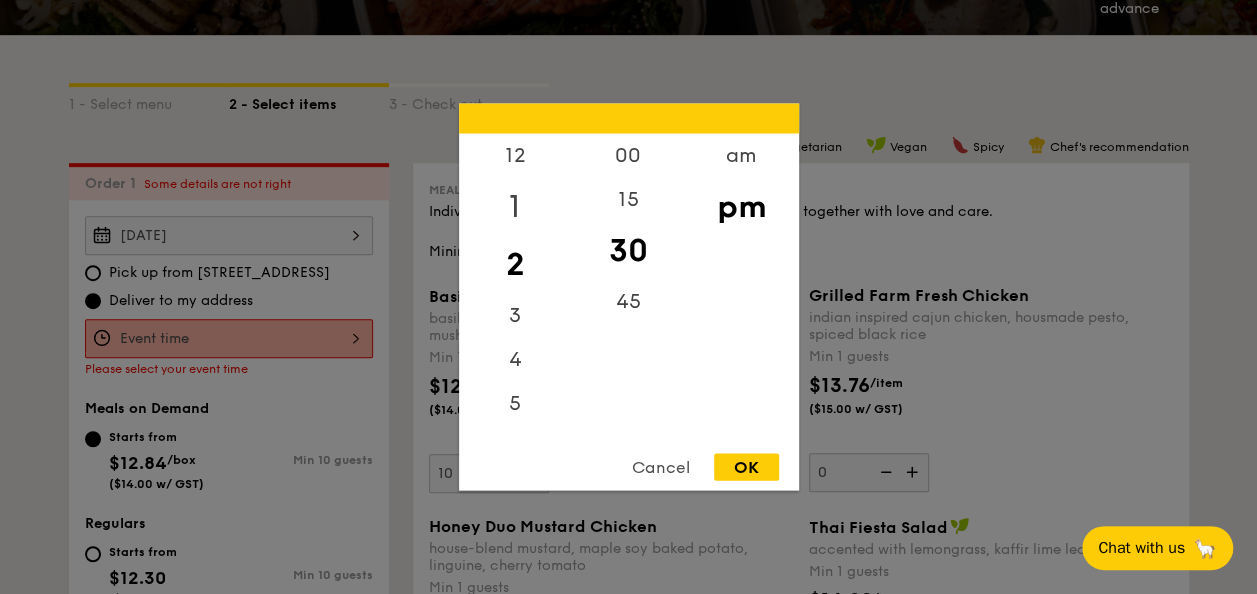 scroll, scrollTop: 315, scrollLeft: 0, axis: vertical 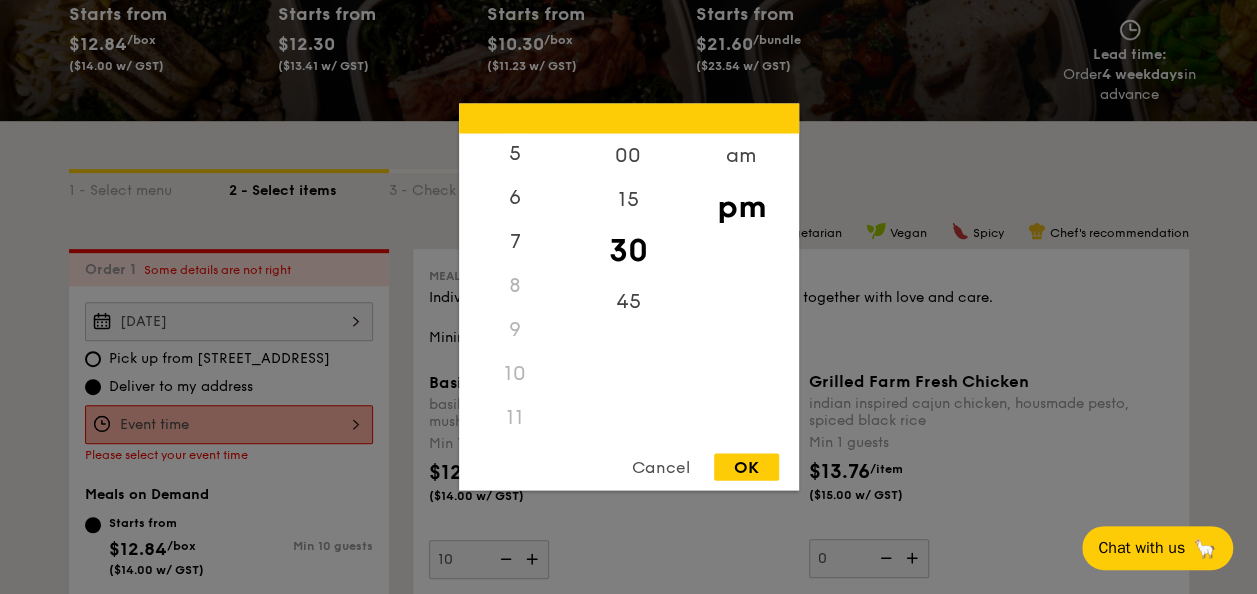 click on "11" at bounding box center (515, 418) 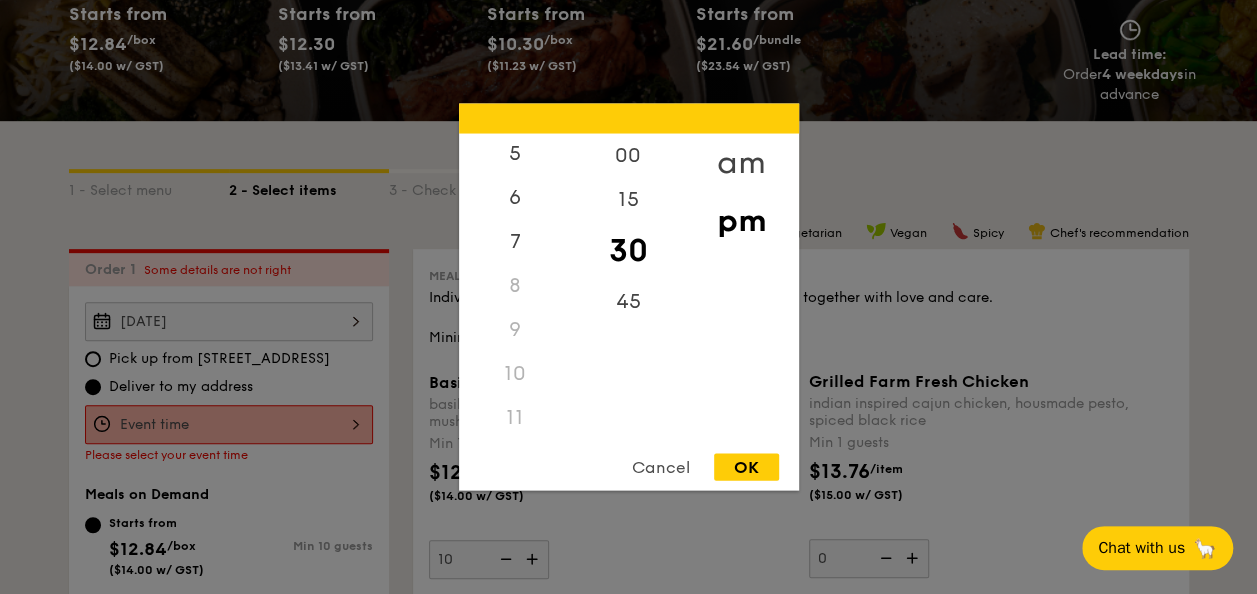 click on "am" at bounding box center (741, 163) 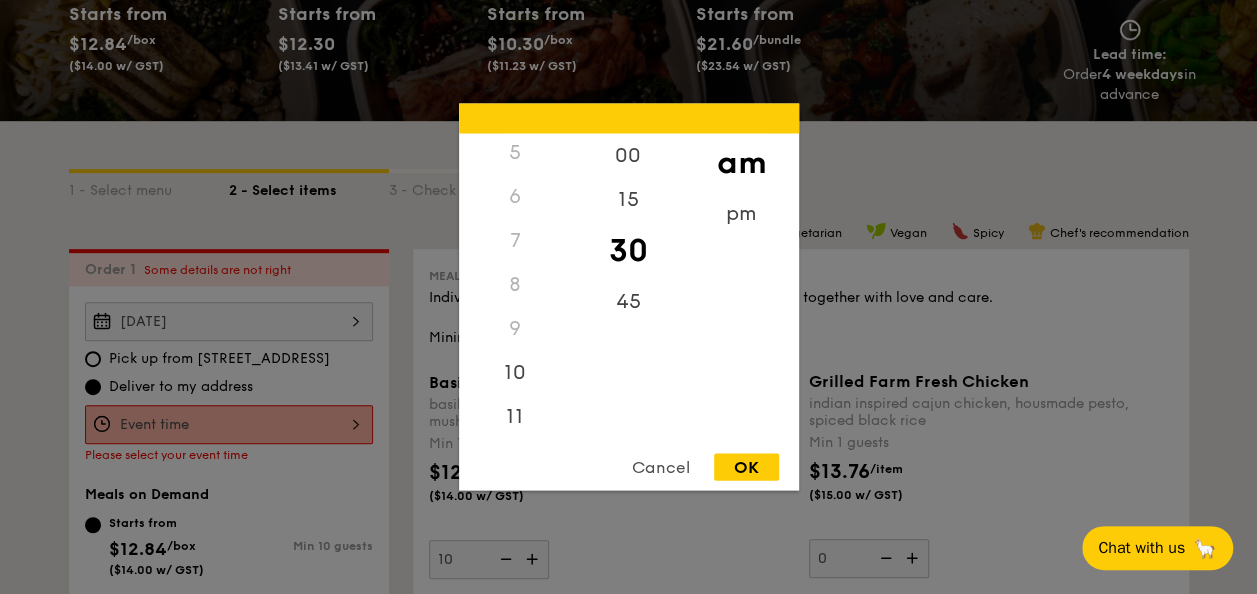 scroll, scrollTop: 222, scrollLeft: 0, axis: vertical 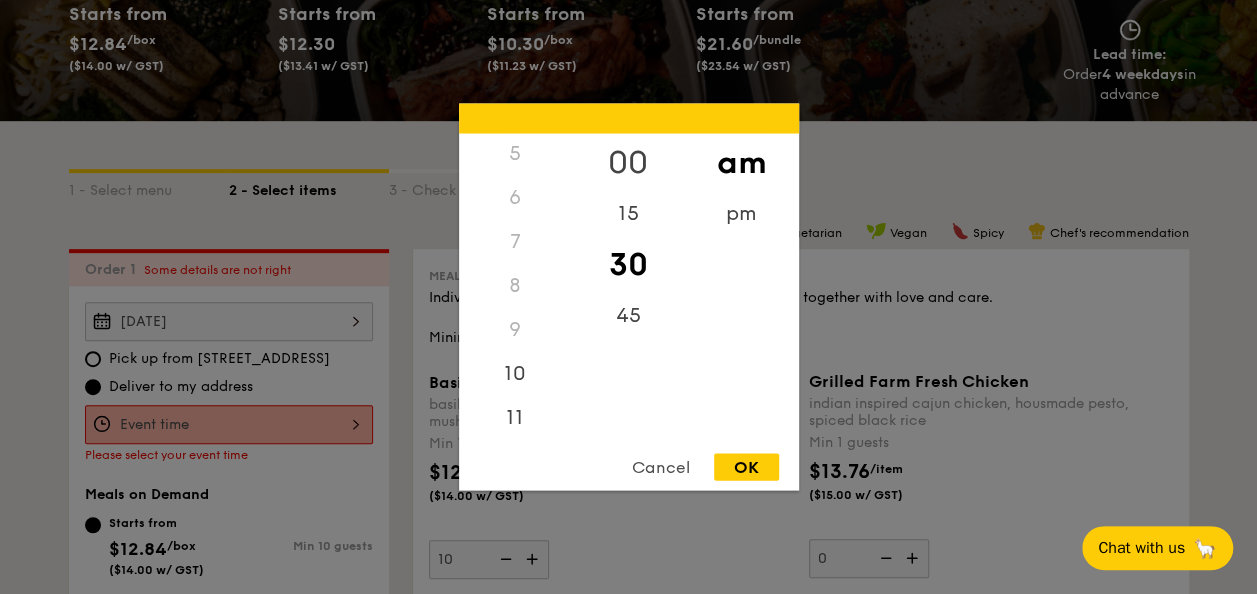 click on "00" at bounding box center [628, 163] 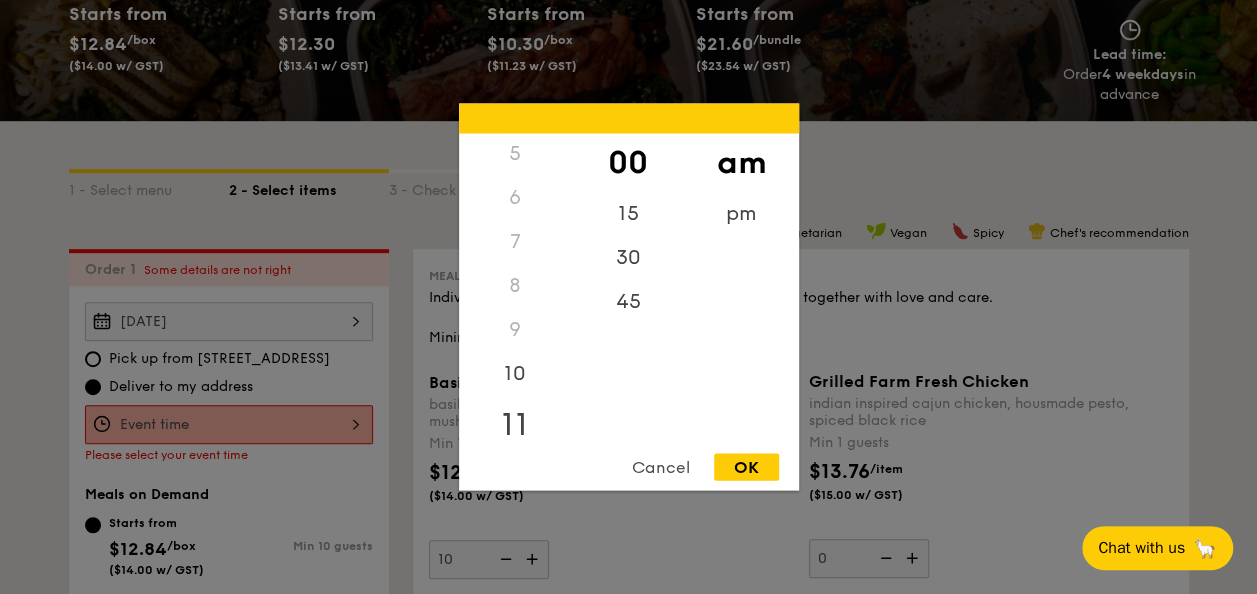 click on "11" at bounding box center (515, 425) 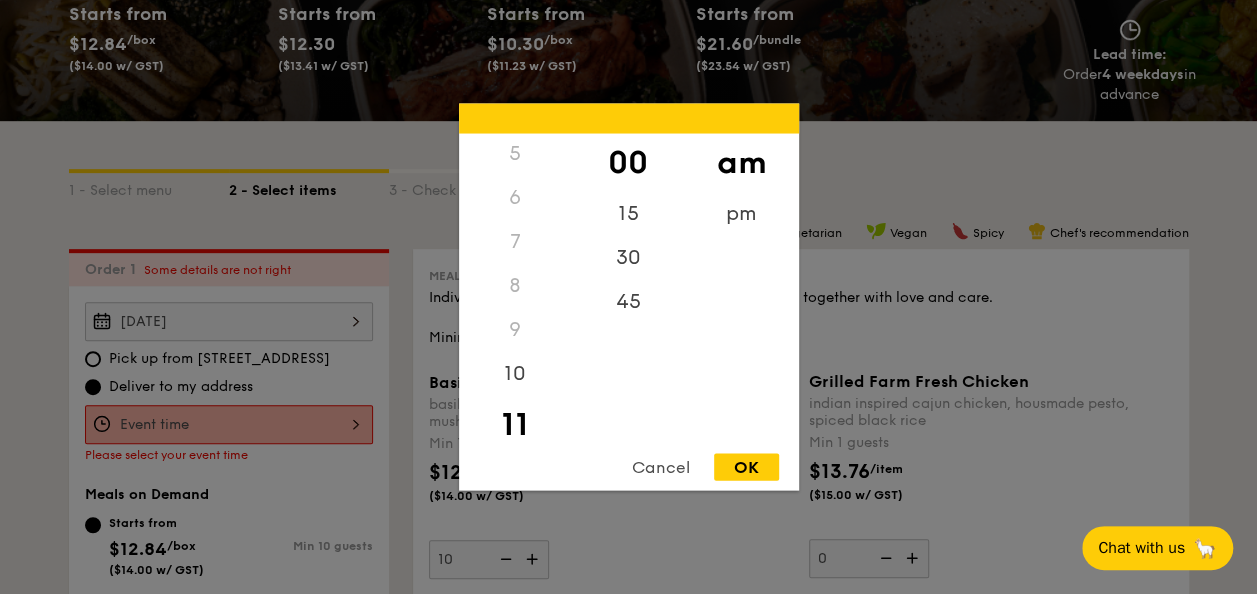 click on "OK" at bounding box center [746, 467] 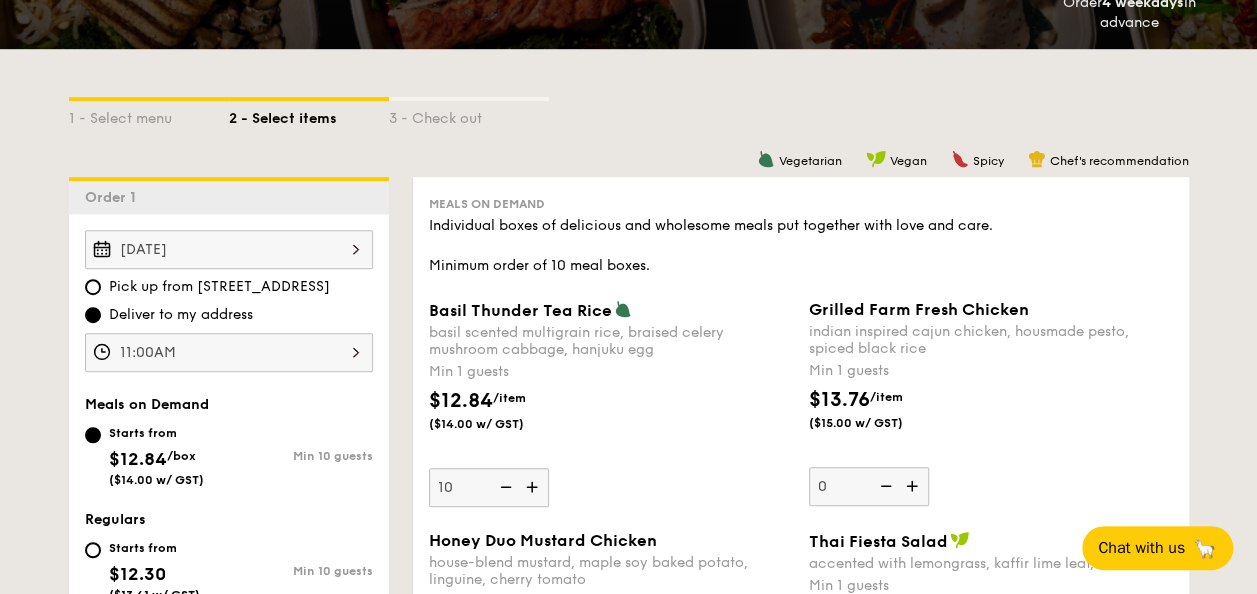 scroll, scrollTop: 415, scrollLeft: 0, axis: vertical 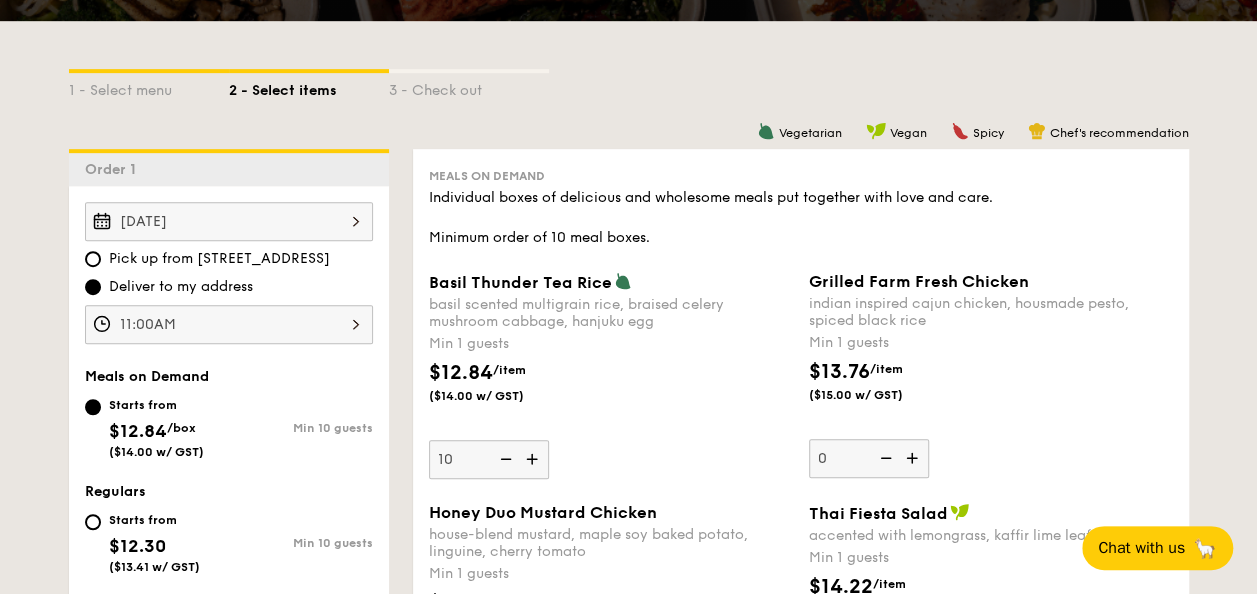 click on "Starts from" at bounding box center [154, 520] 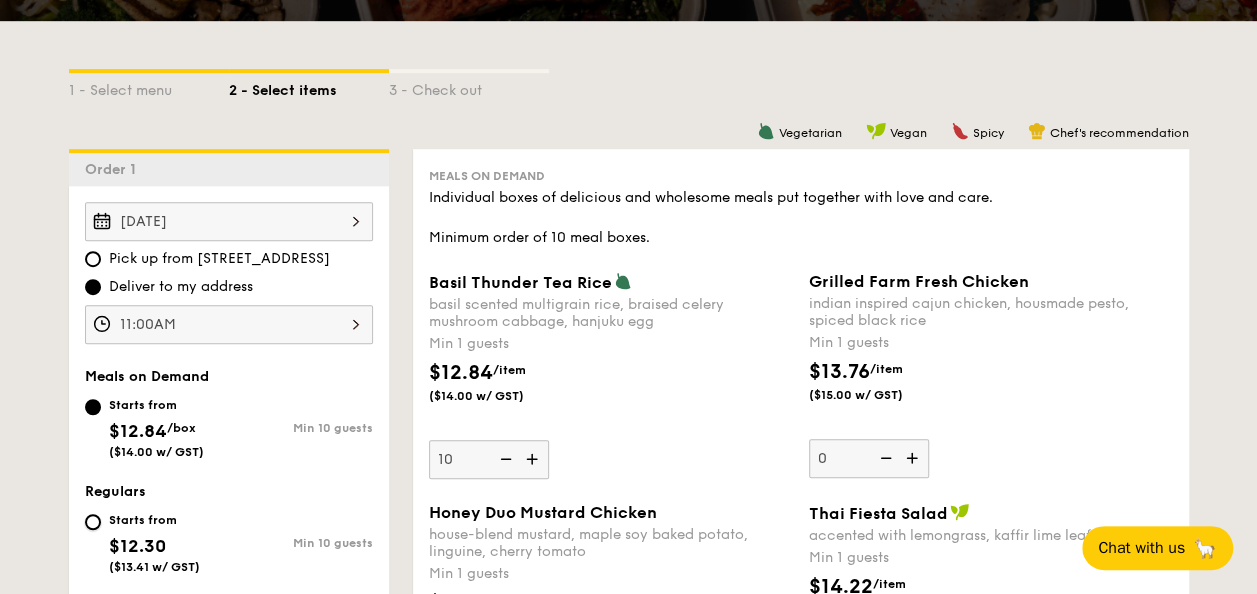 click on "Starts from
$12.30
($13.41 w/ GST)
Min 10 guests" at bounding box center (93, 522) 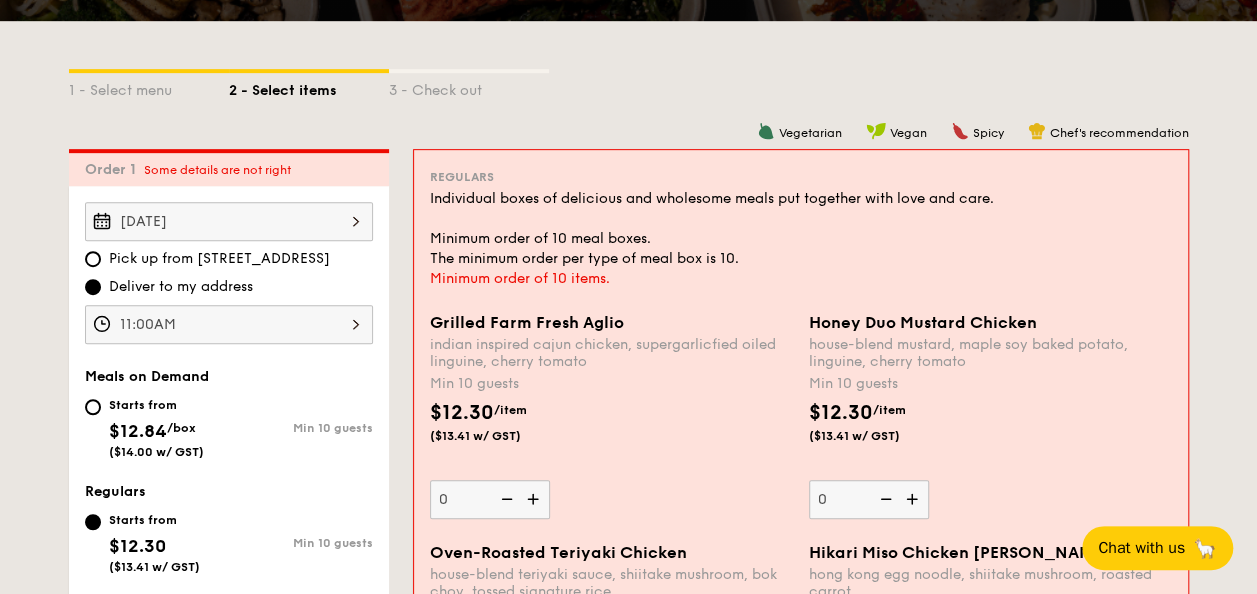 click on "Starts from
$12.84
/box
($14.00 w/ GST)" at bounding box center (156, 426) 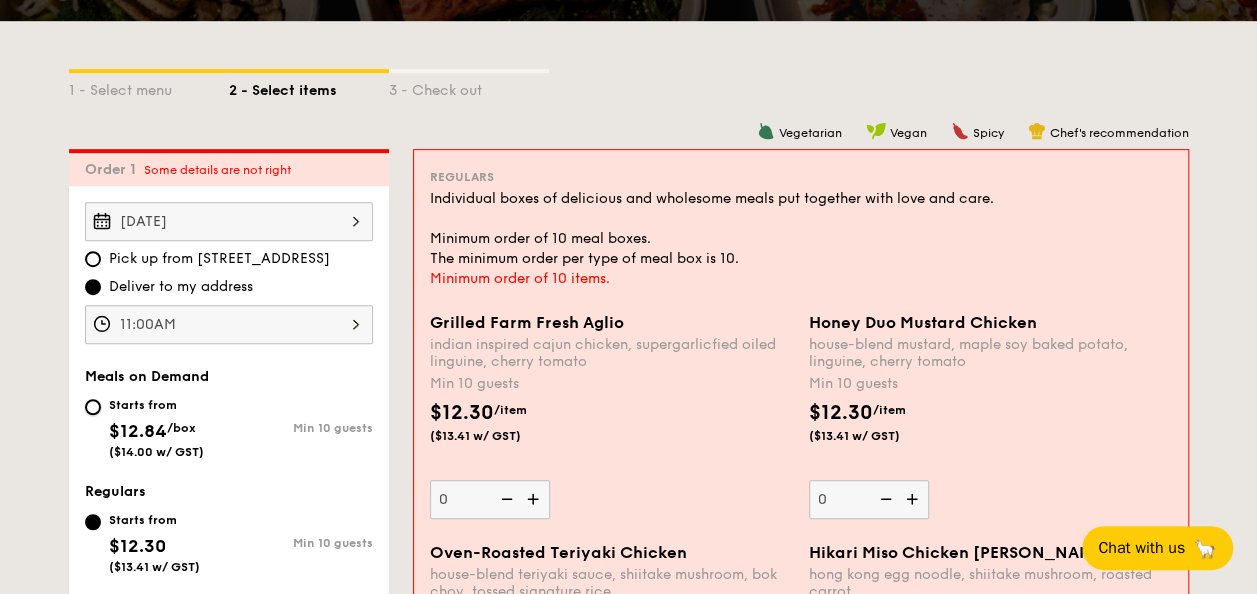 click on "Starts from
$12.84
/box
($14.00 w/ GST)
Min 10 guests" at bounding box center (93, 407) 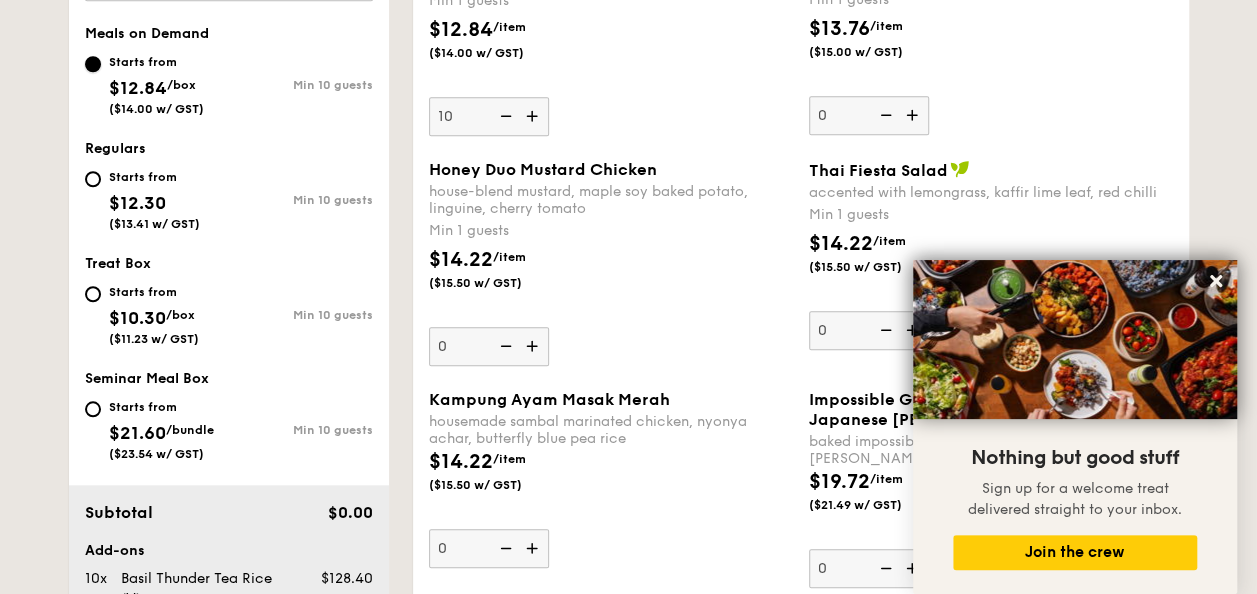 scroll, scrollTop: 715, scrollLeft: 0, axis: vertical 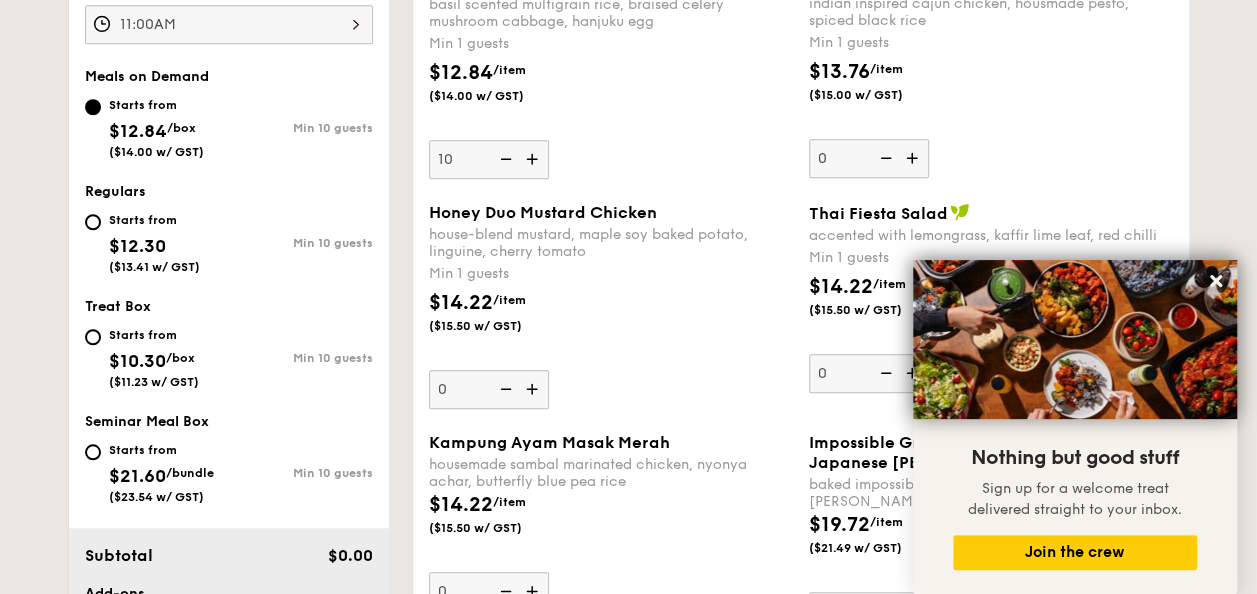 click on "Starts from" at bounding box center (154, 220) 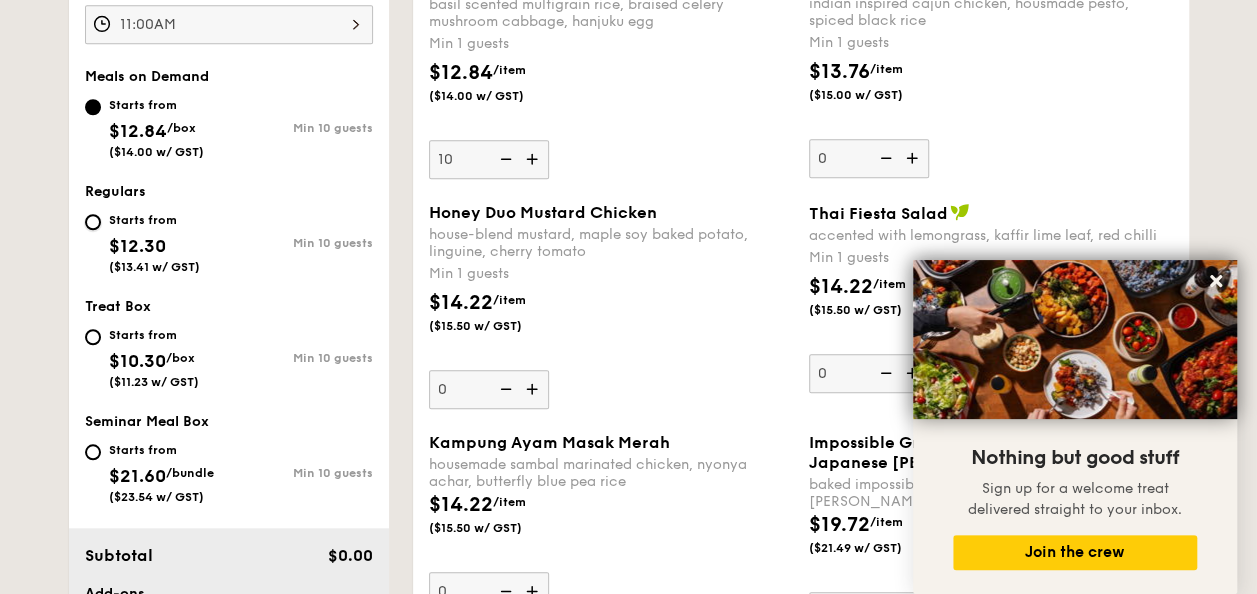 click on "Starts from
$12.30
($13.41 w/ GST)
Min 10 guests" at bounding box center (93, 222) 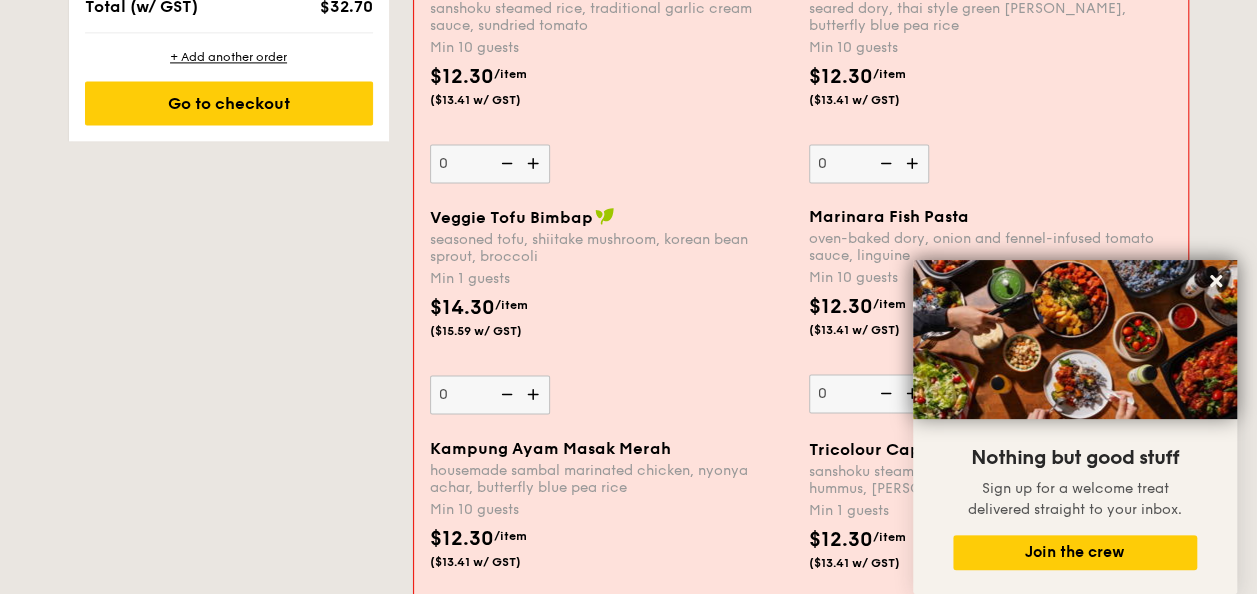 scroll, scrollTop: 1815, scrollLeft: 0, axis: vertical 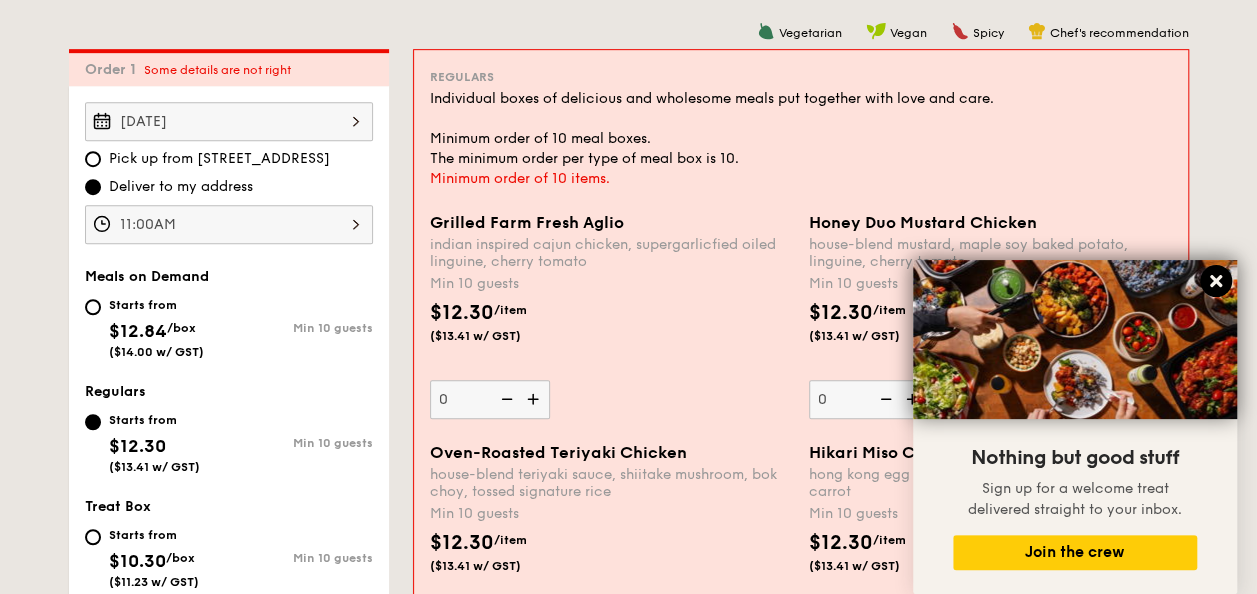 click 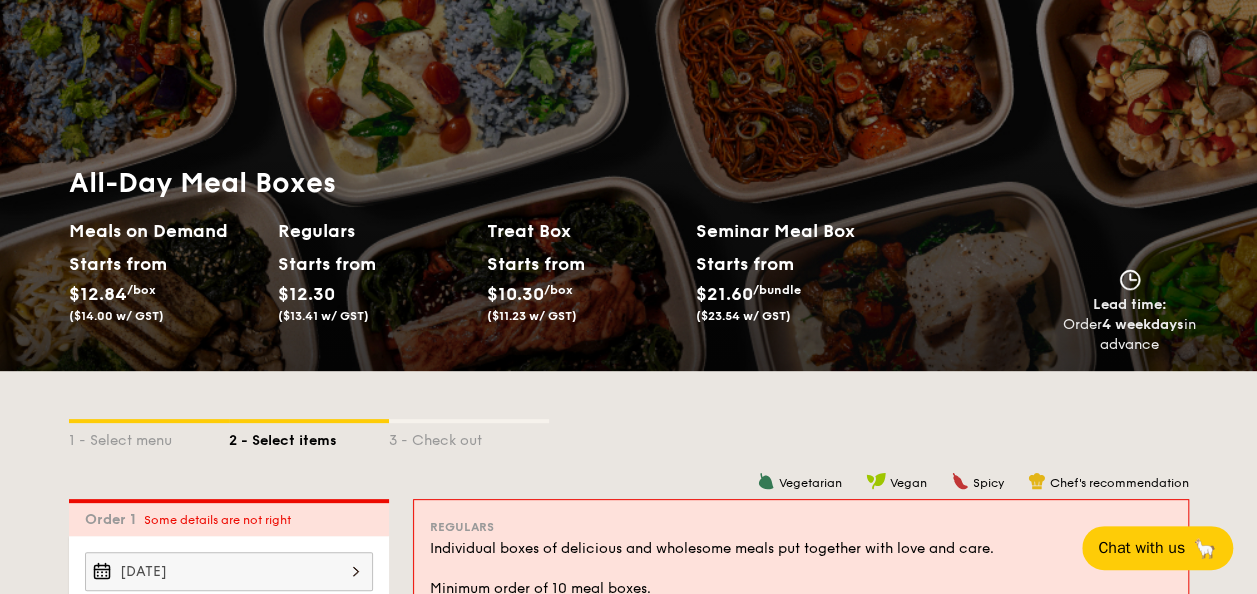 scroll, scrollTop: 0, scrollLeft: 0, axis: both 